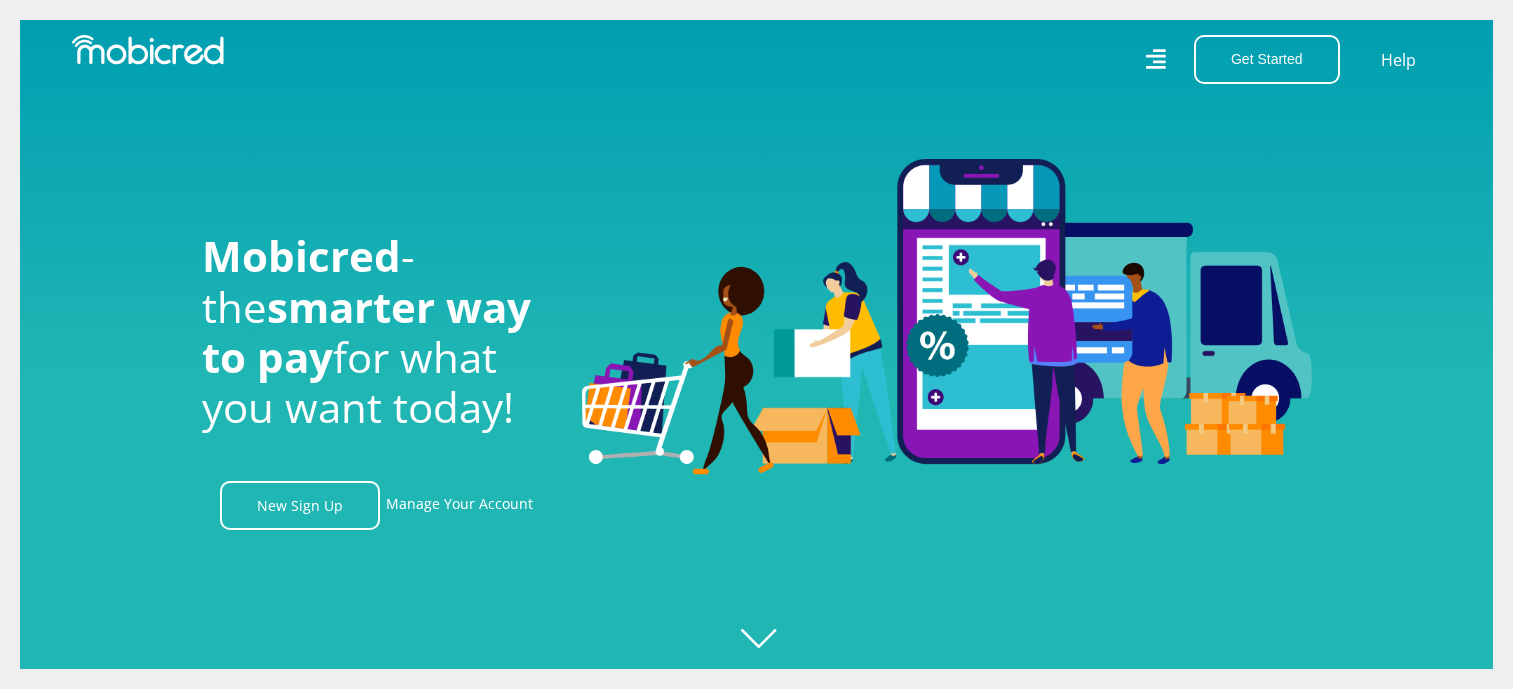 scroll, scrollTop: 0, scrollLeft: 0, axis: both 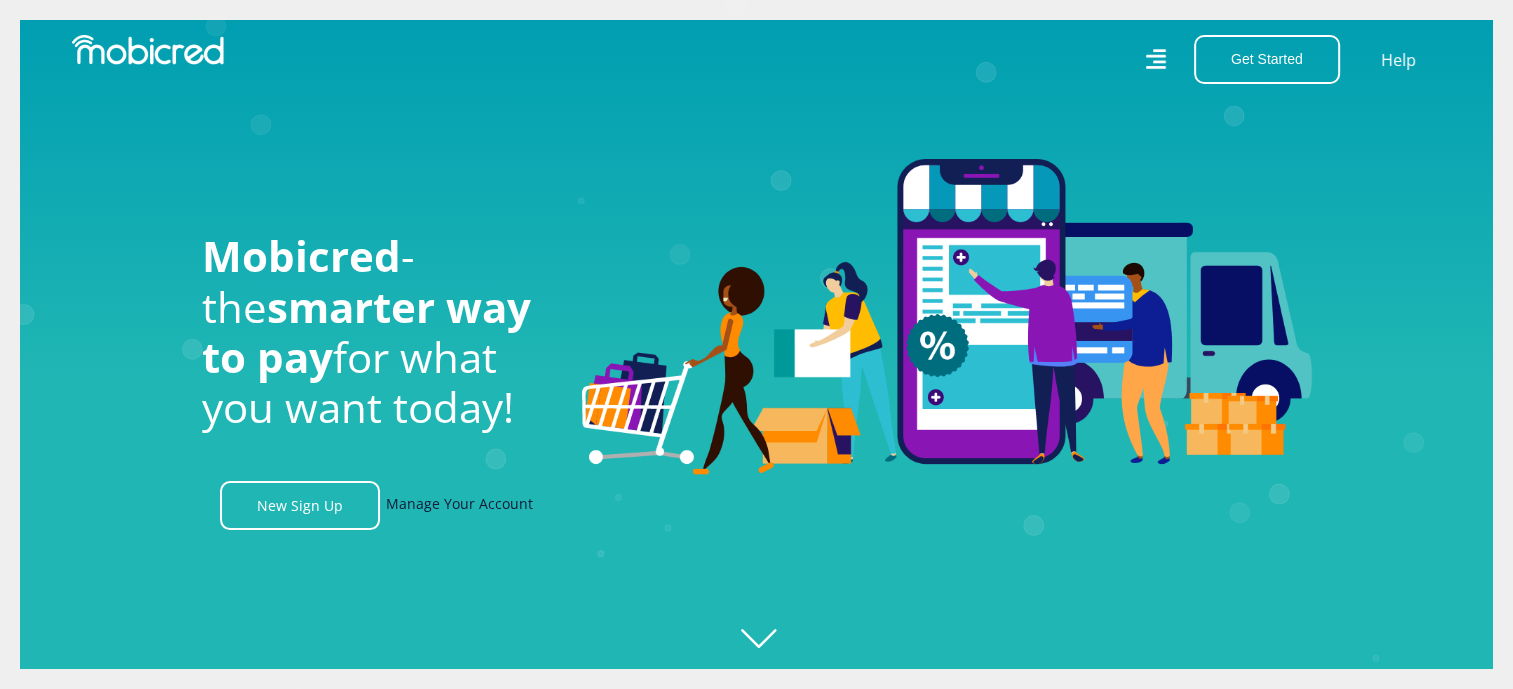 click on "Manage Your Account" at bounding box center (459, 505) 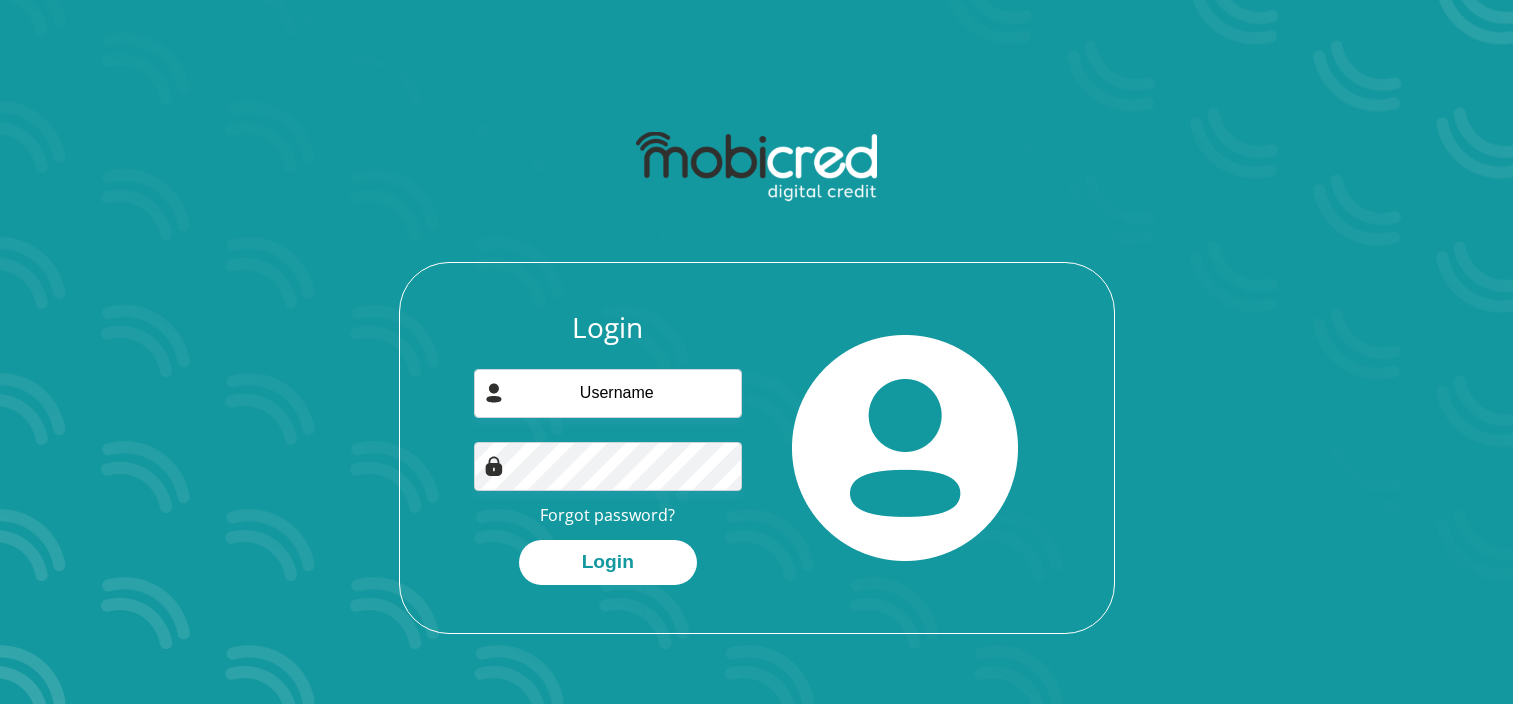 scroll, scrollTop: 0, scrollLeft: 0, axis: both 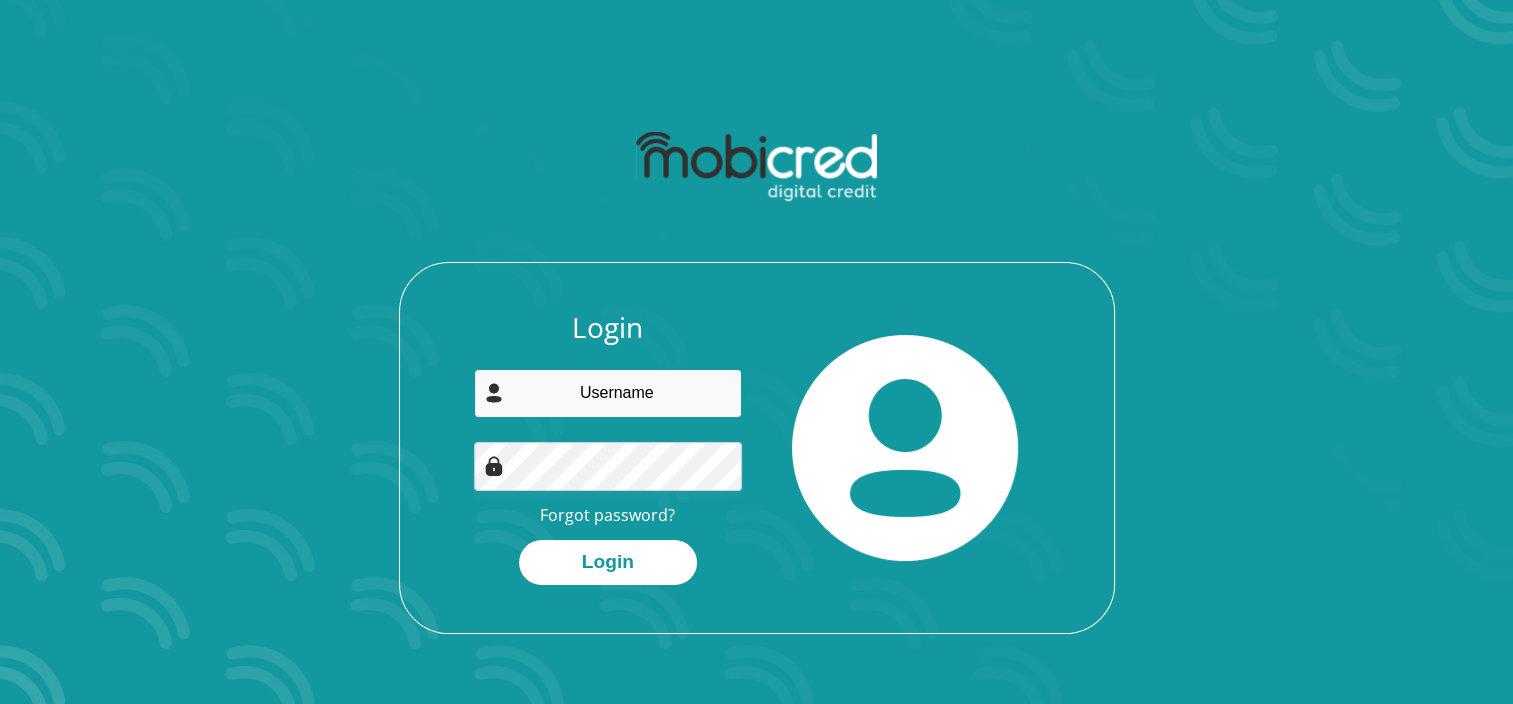 click at bounding box center (608, 393) 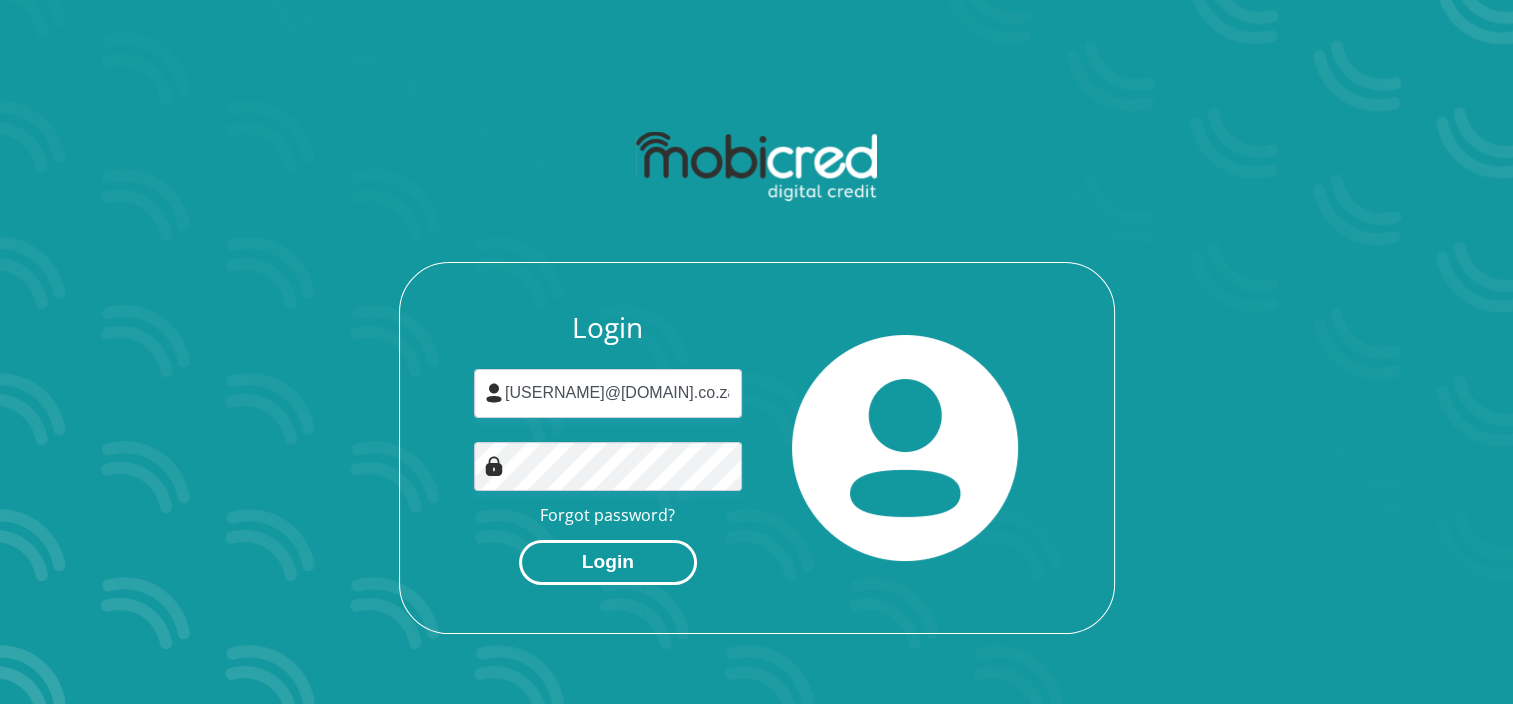 click on "Login" at bounding box center [608, 562] 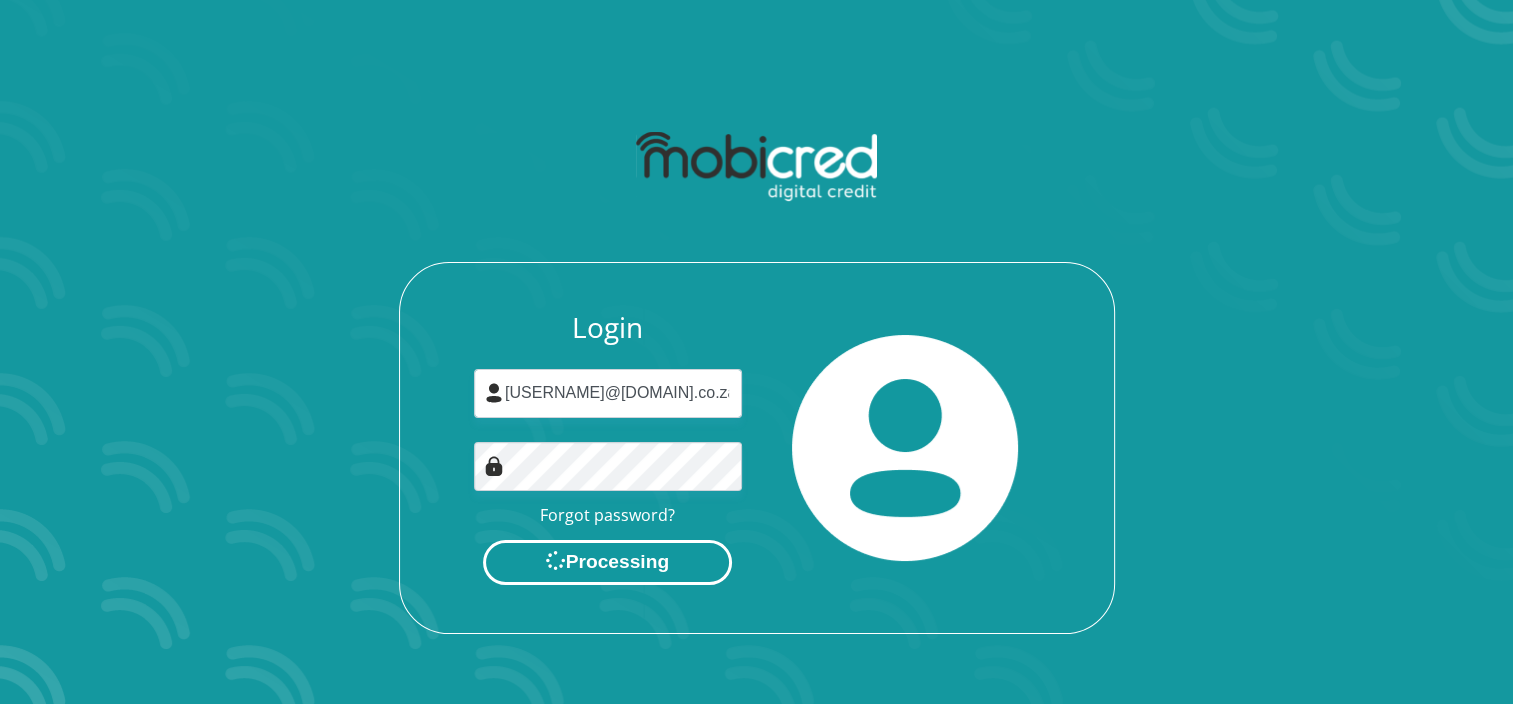 scroll, scrollTop: 0, scrollLeft: 0, axis: both 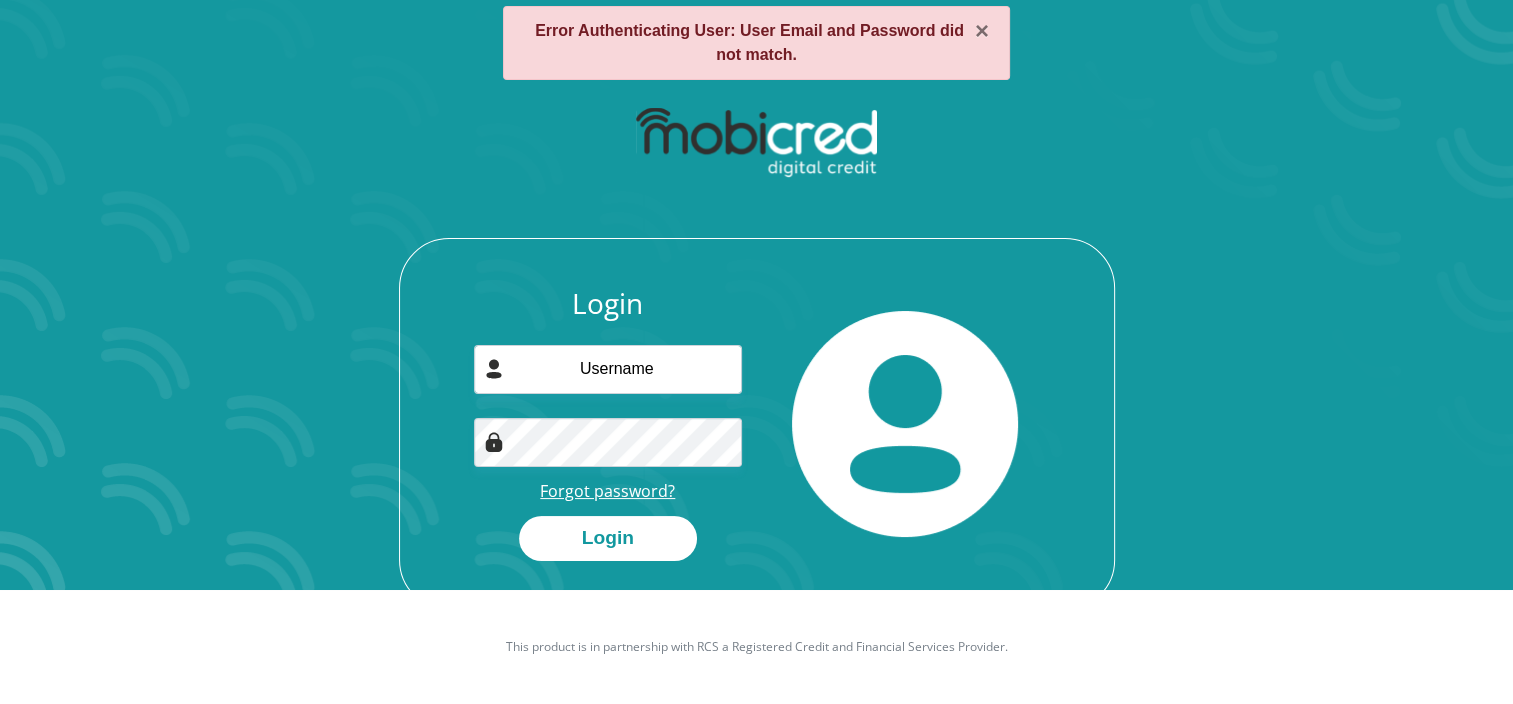 click on "Forgot password?" at bounding box center [607, 491] 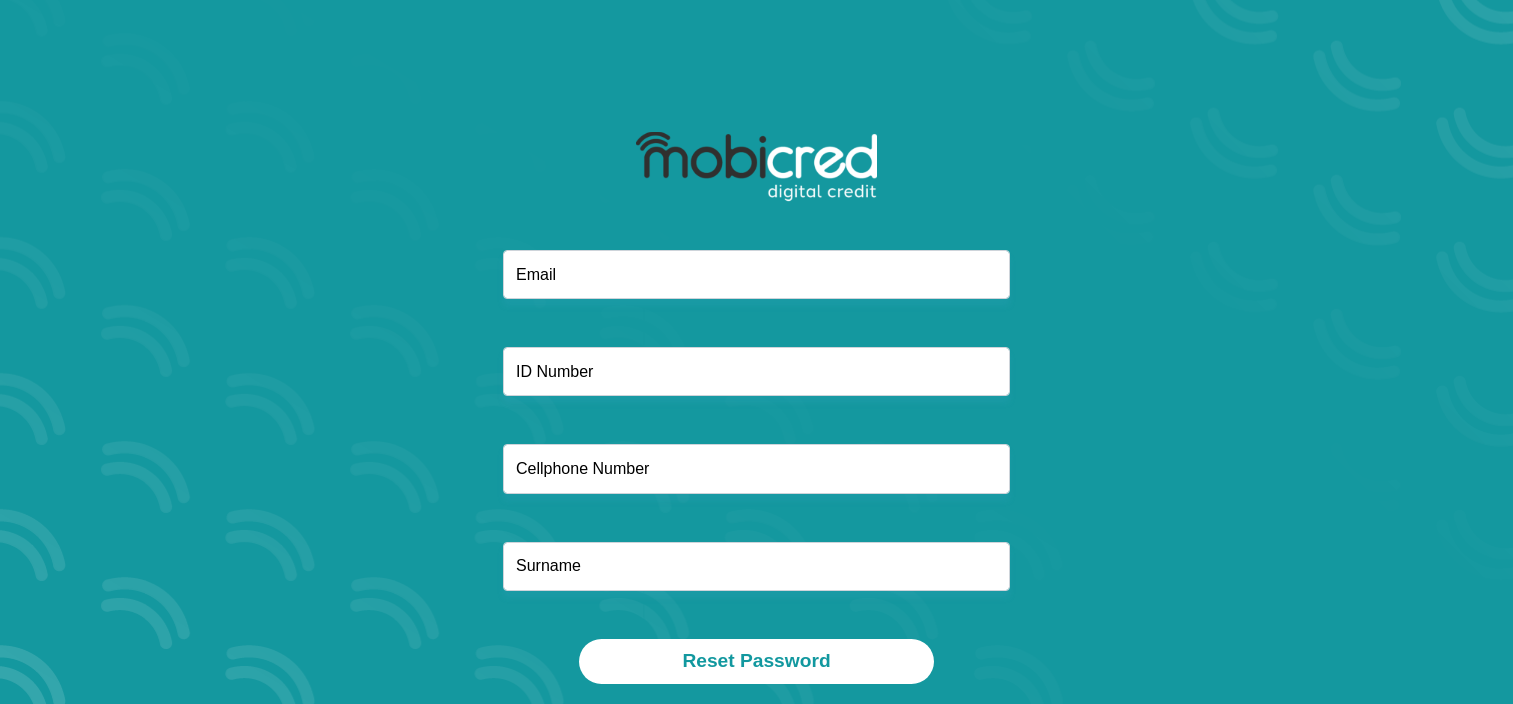 scroll, scrollTop: 0, scrollLeft: 0, axis: both 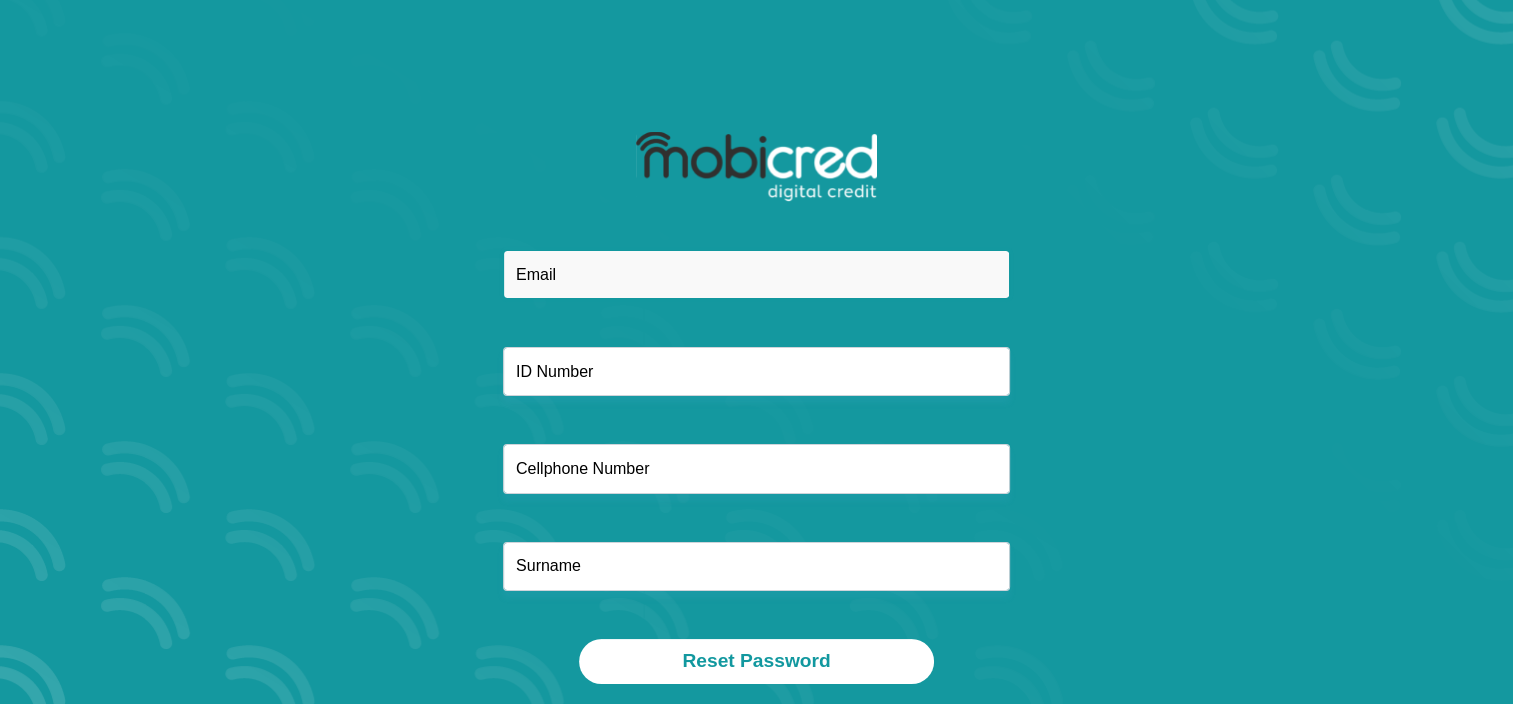 click at bounding box center (756, 274) 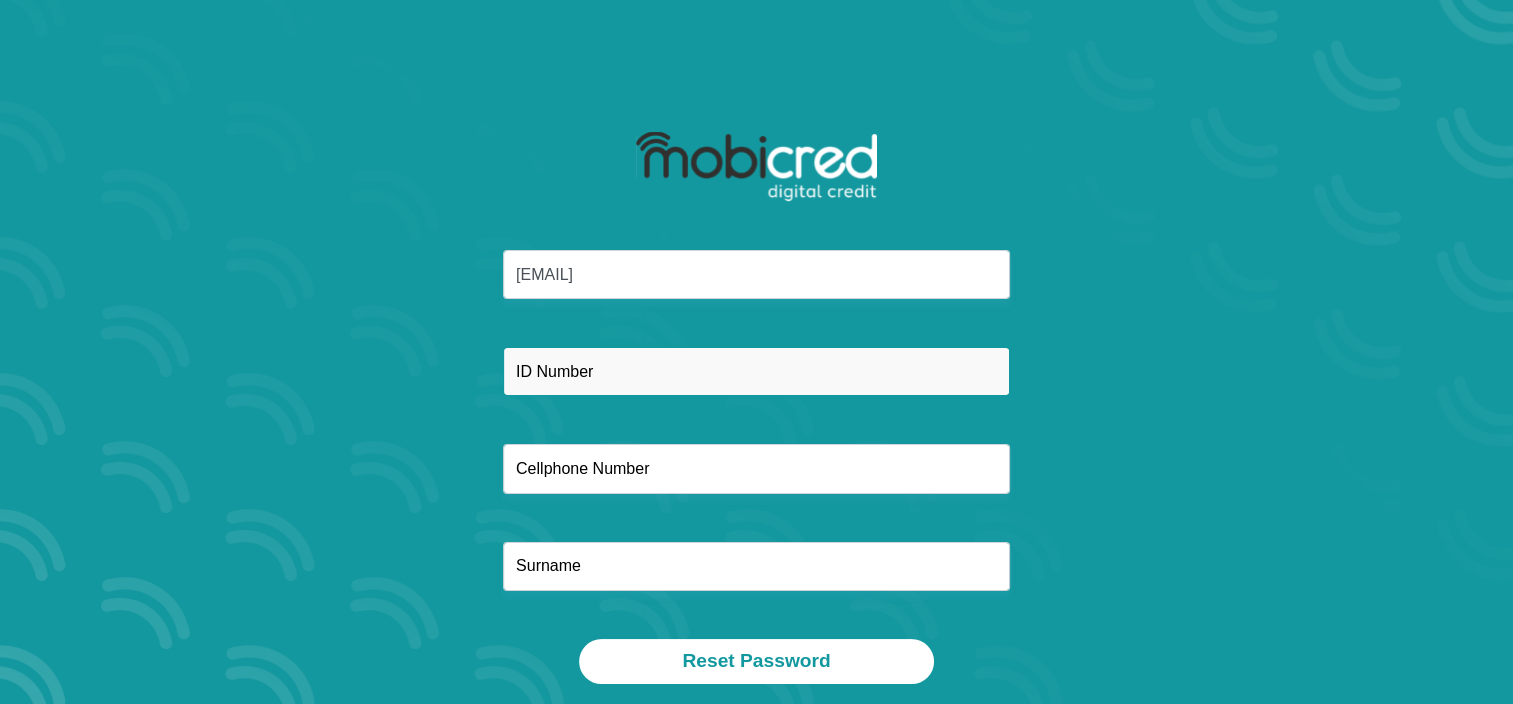 type on "Indwe Risk Services" 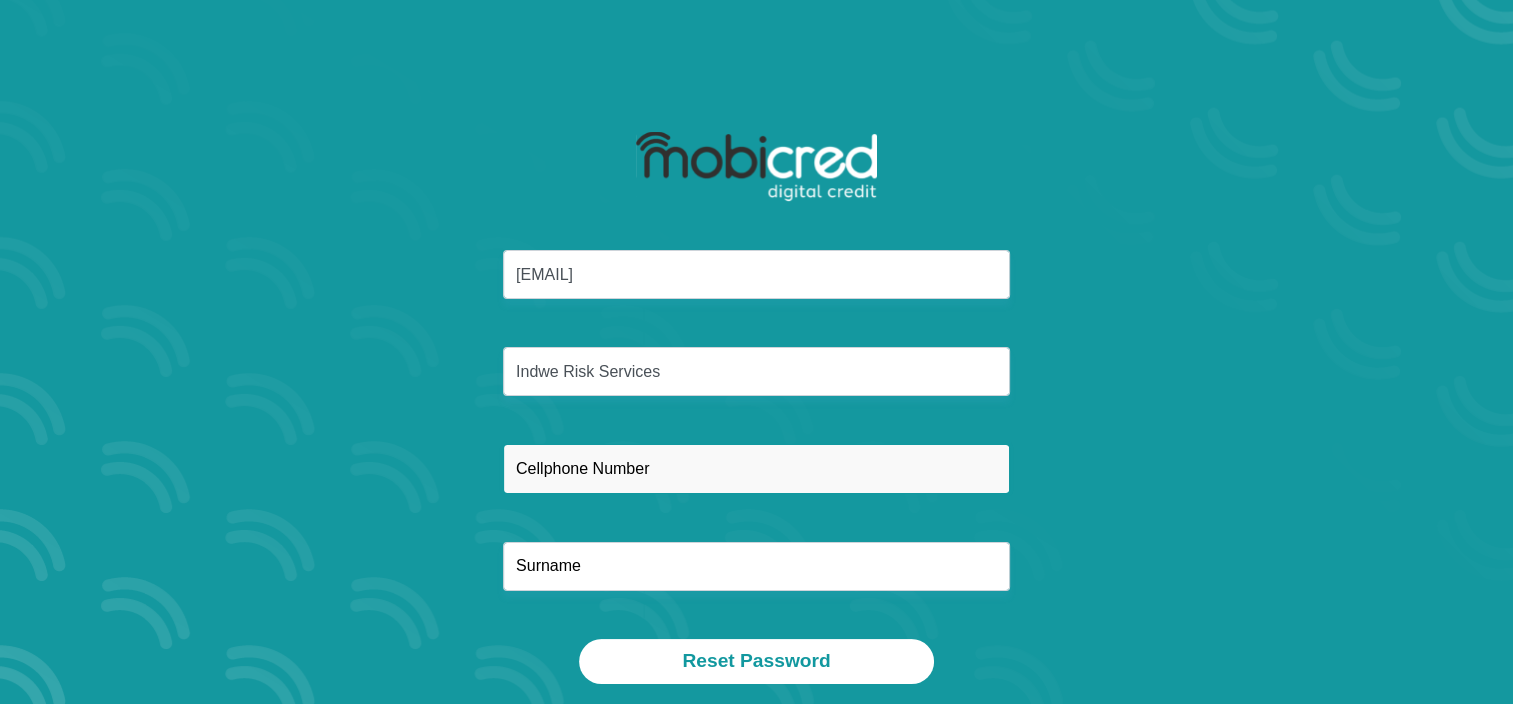 type on "0118318010" 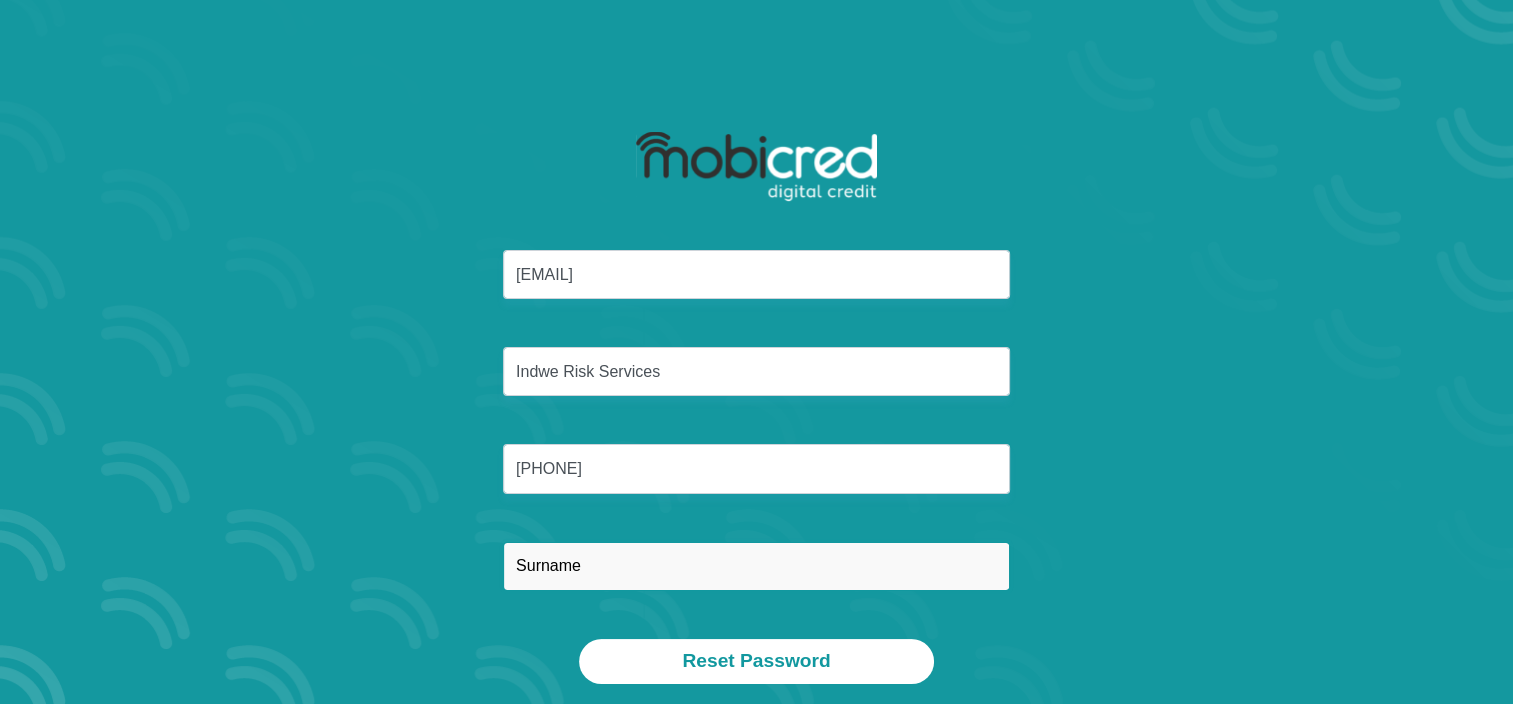 type on "Pillay" 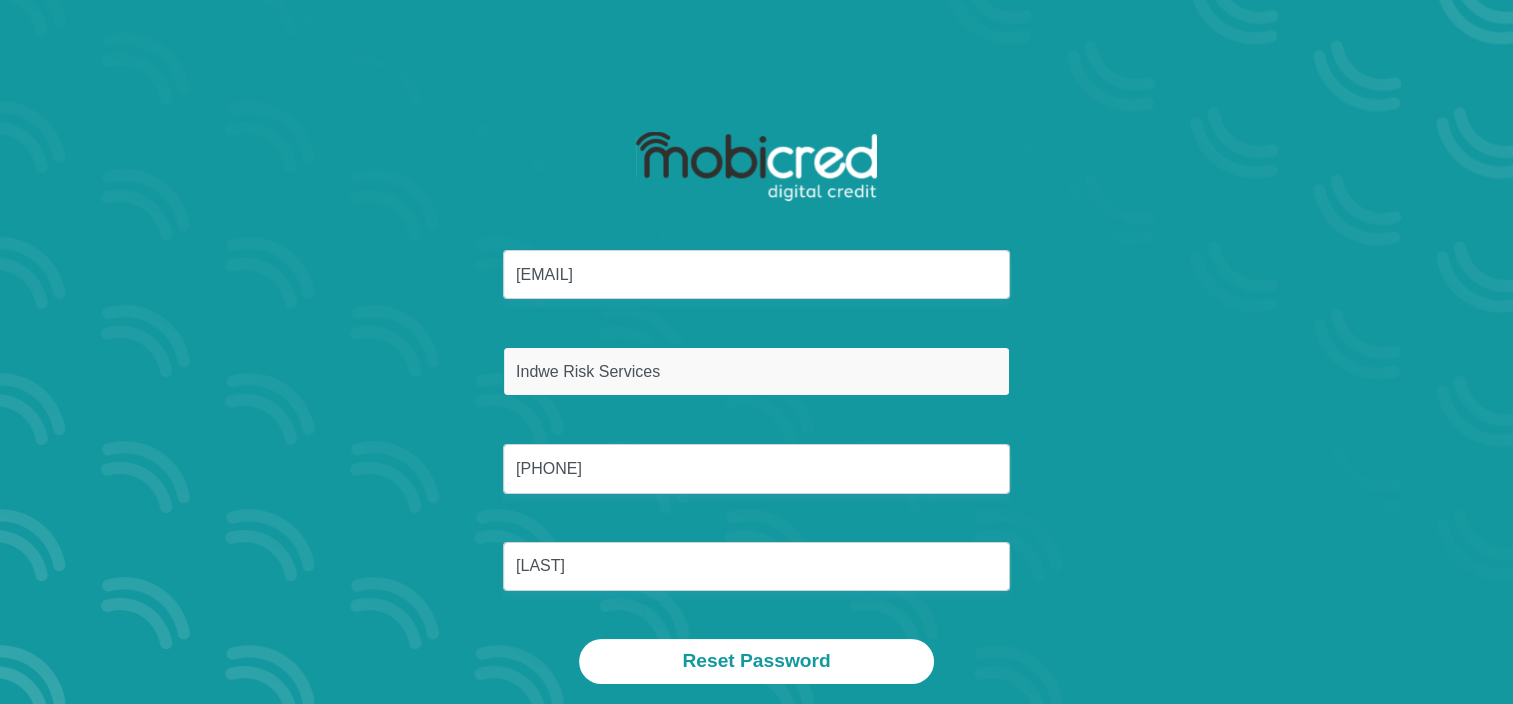 click on "Indwe Risk Services" at bounding box center (756, 371) 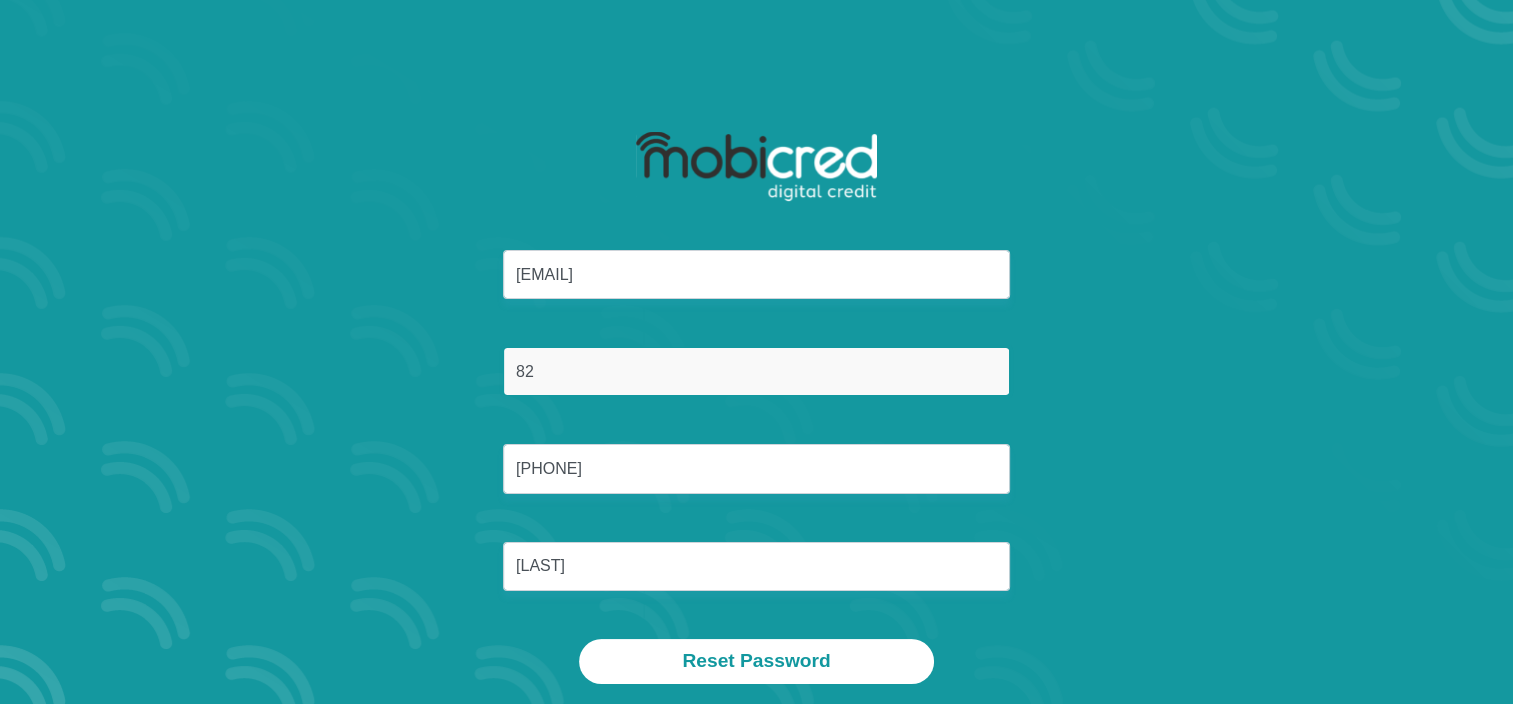 type on "8210225108080" 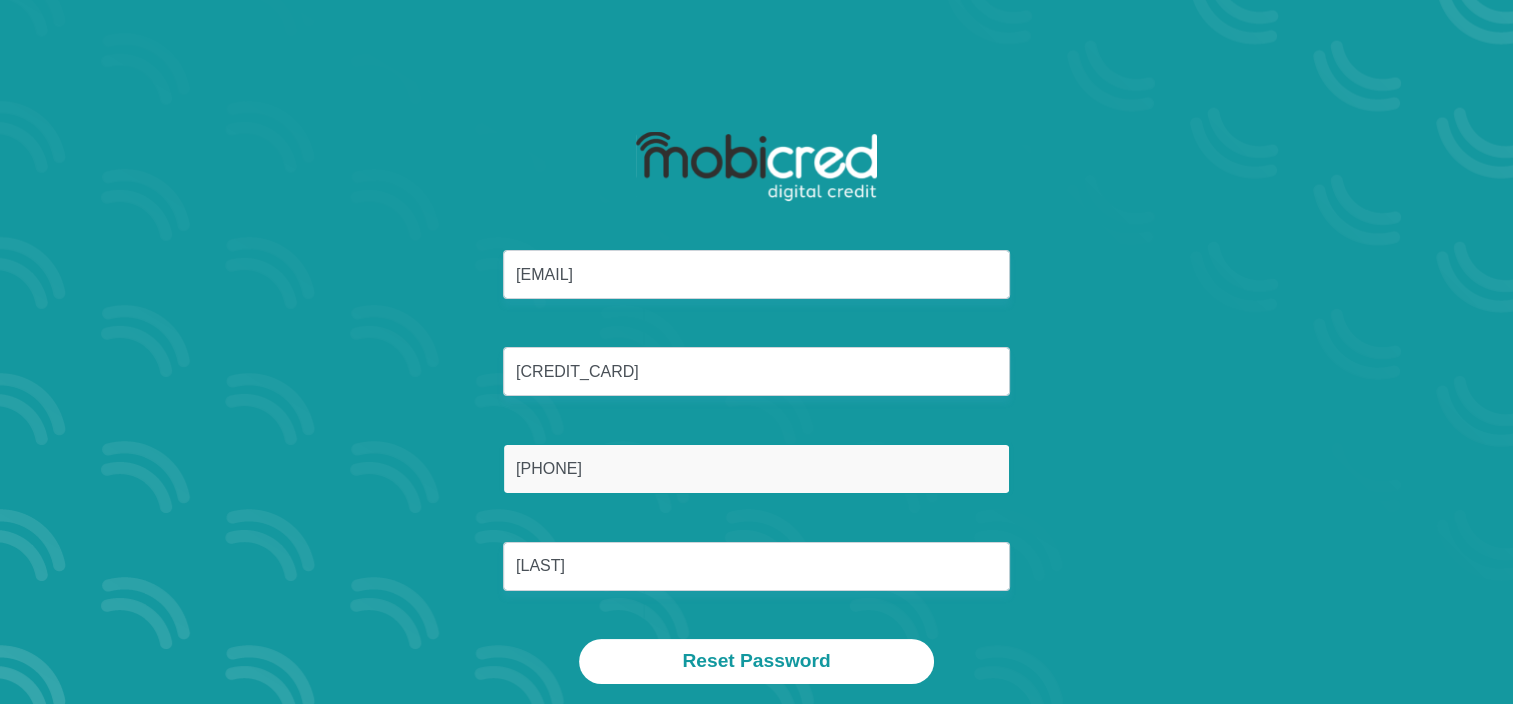 click on "0118318010" at bounding box center (756, 468) 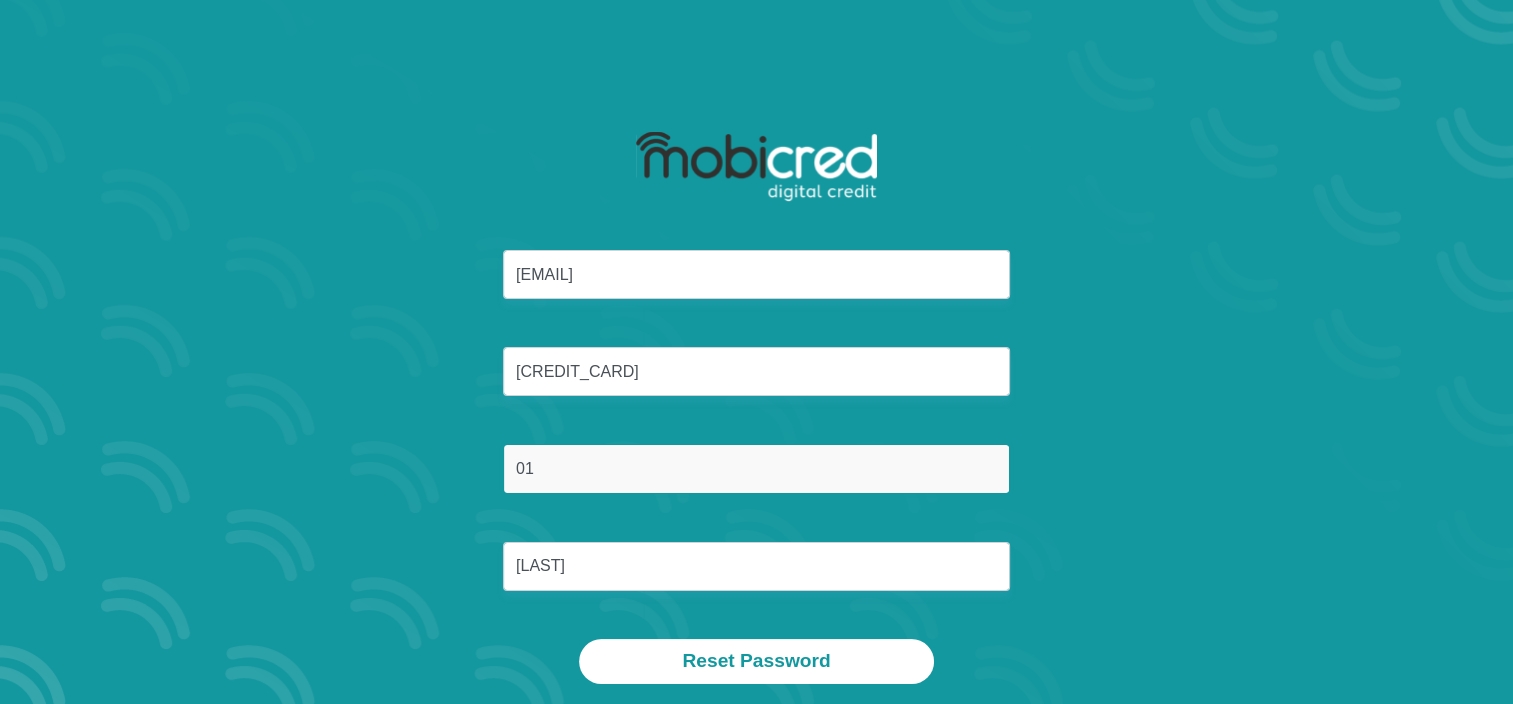 type on "0" 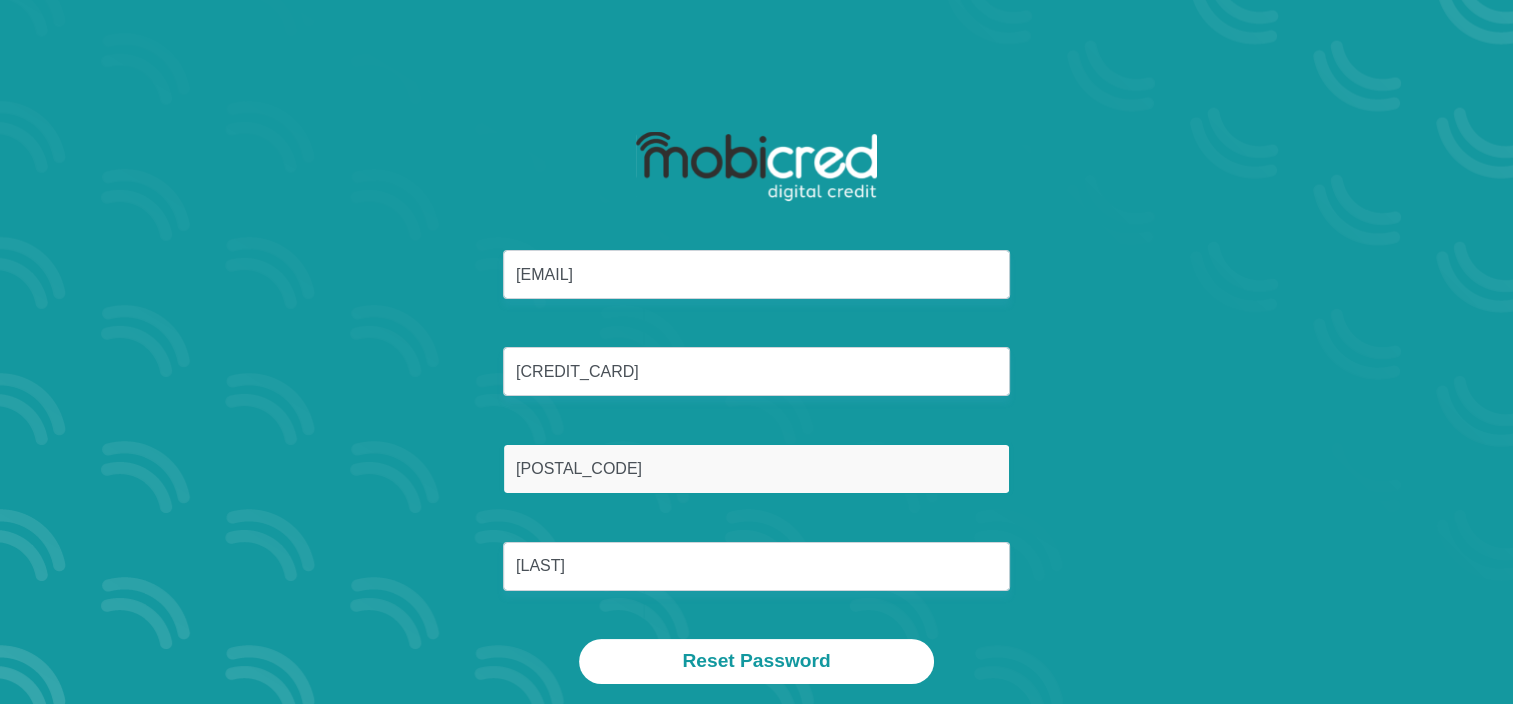 type on "0846840565" 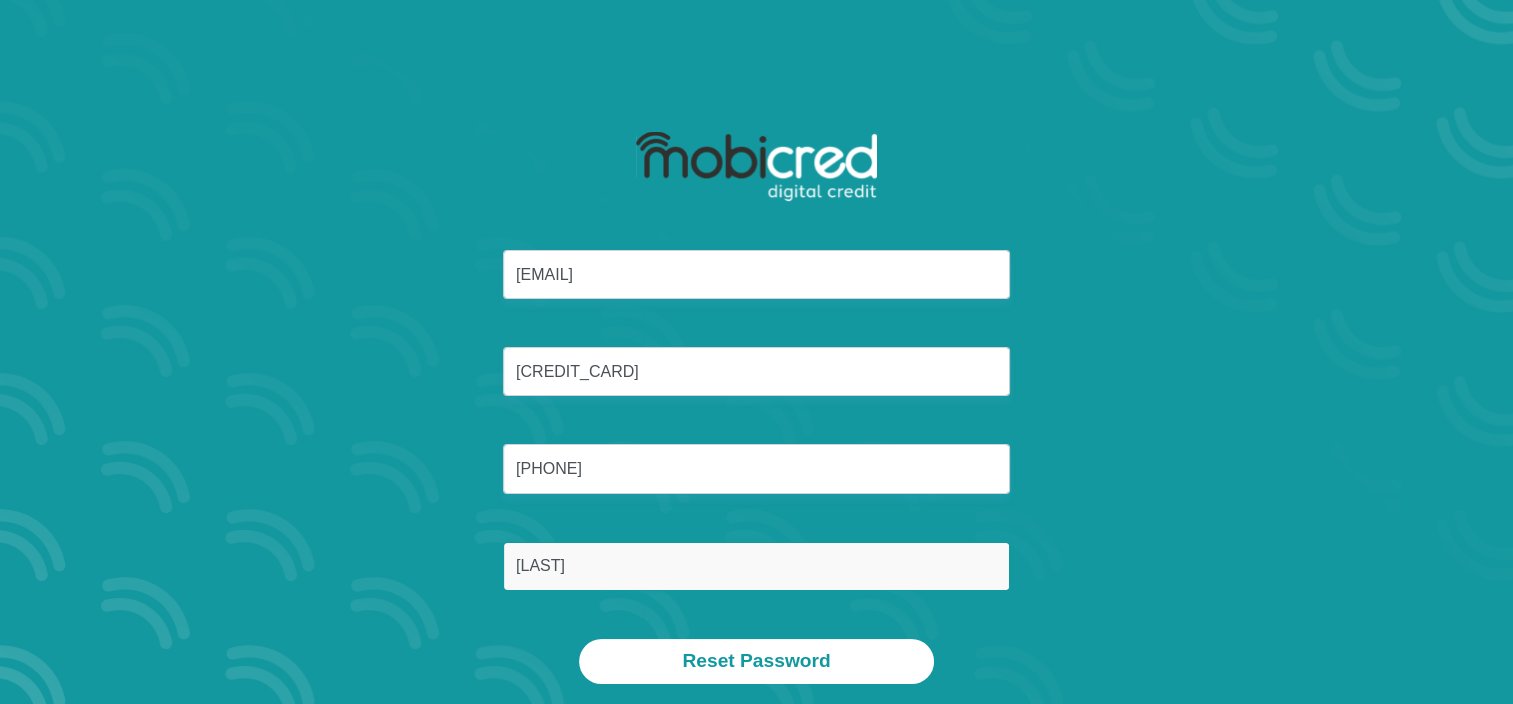 click on "Pillay" at bounding box center [756, 566] 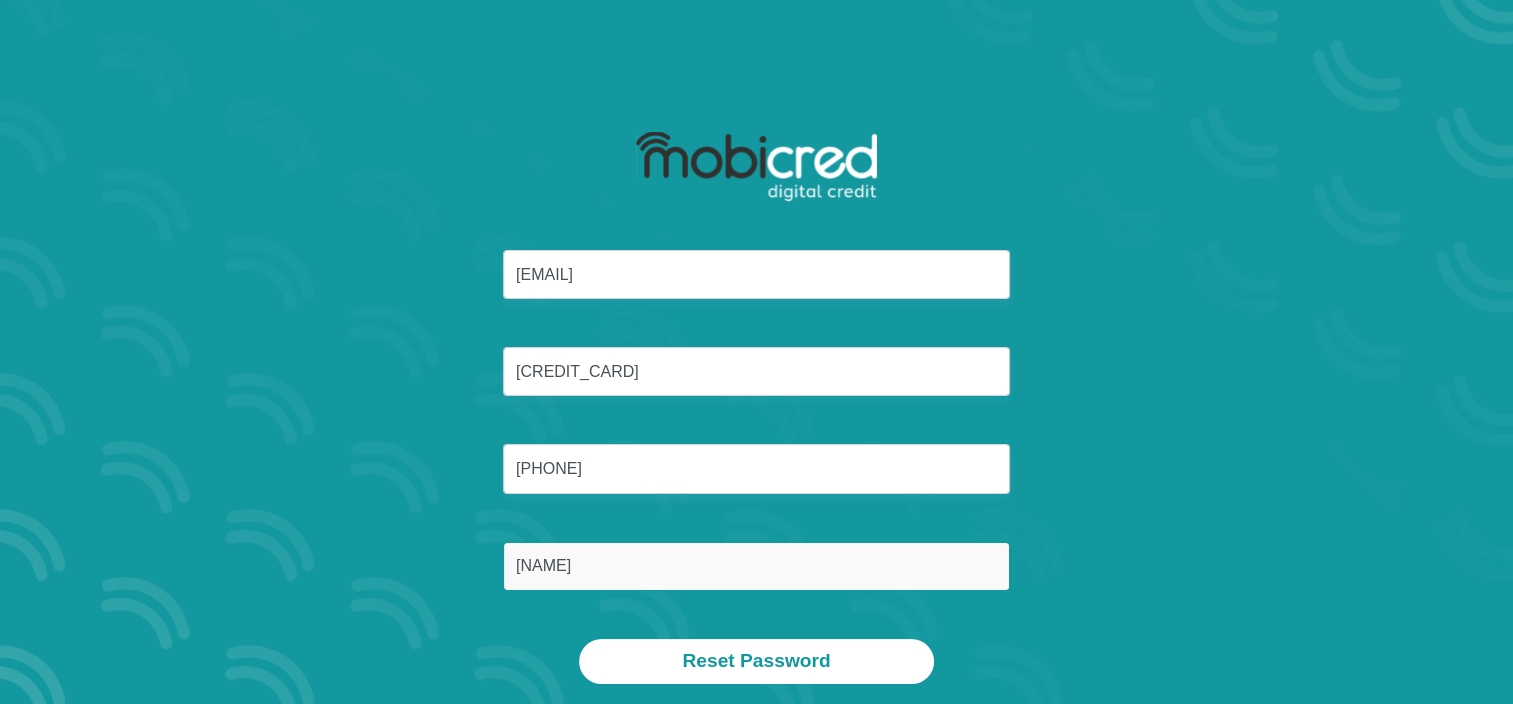 type on "P" 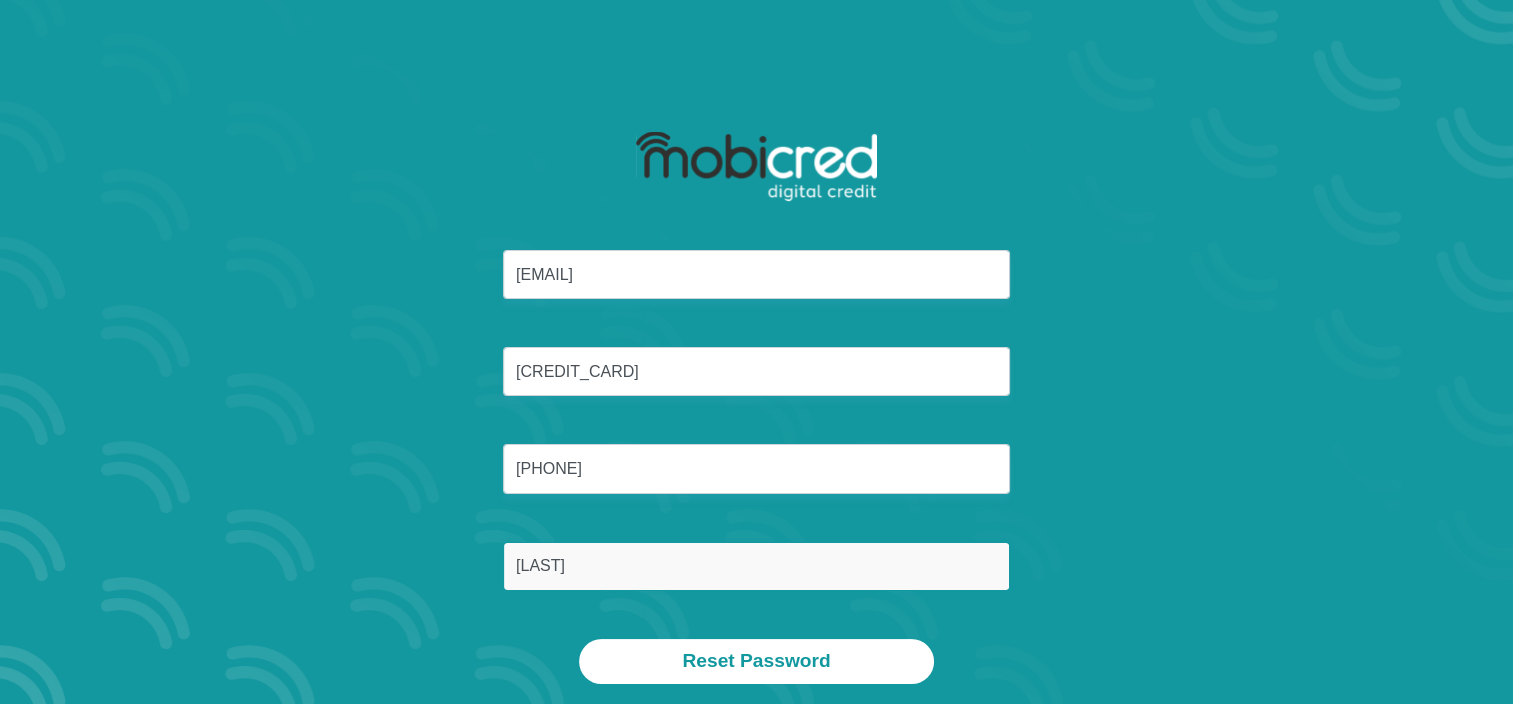 type on "Pillay" 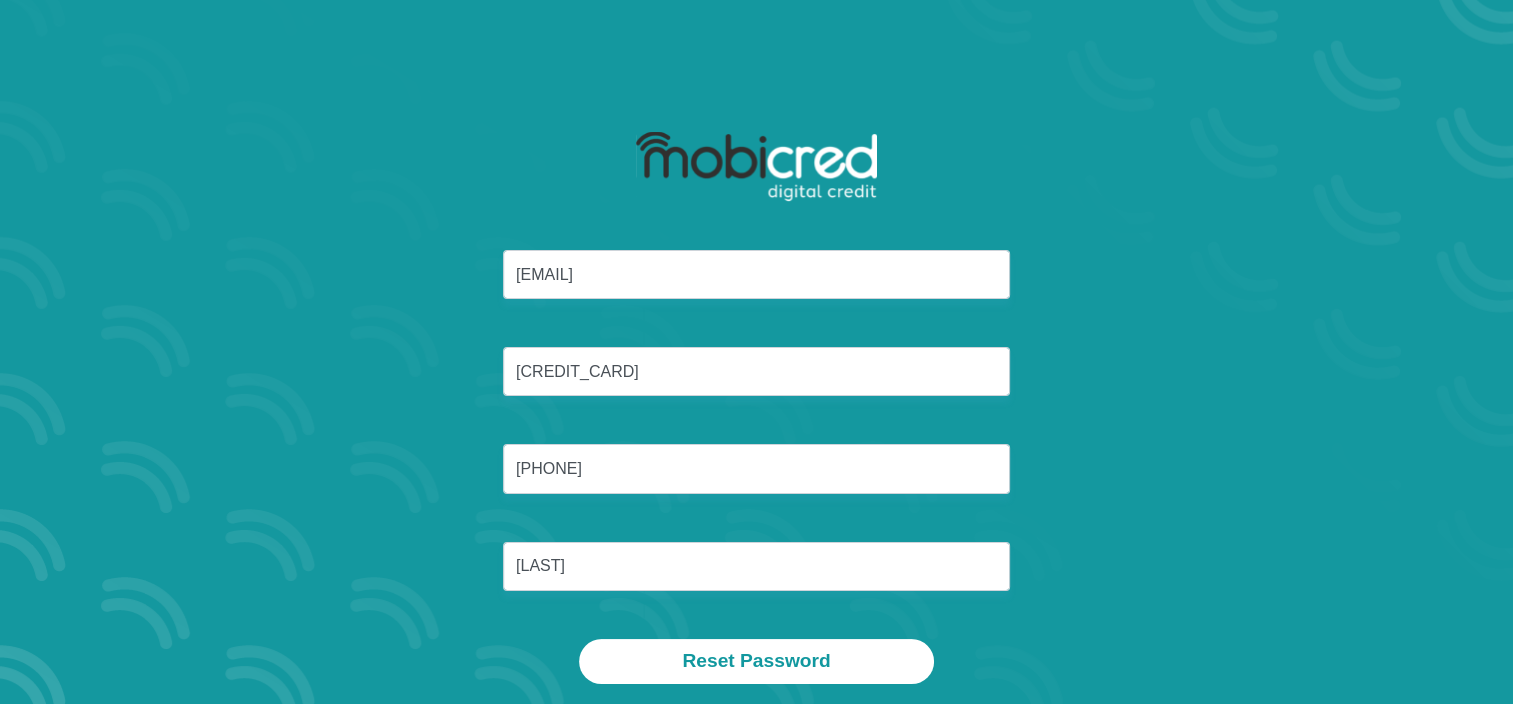 click on "ronp@indwe.co.za
8210225108080
0846840565
Pillay
Reset Password" at bounding box center [756, 352] 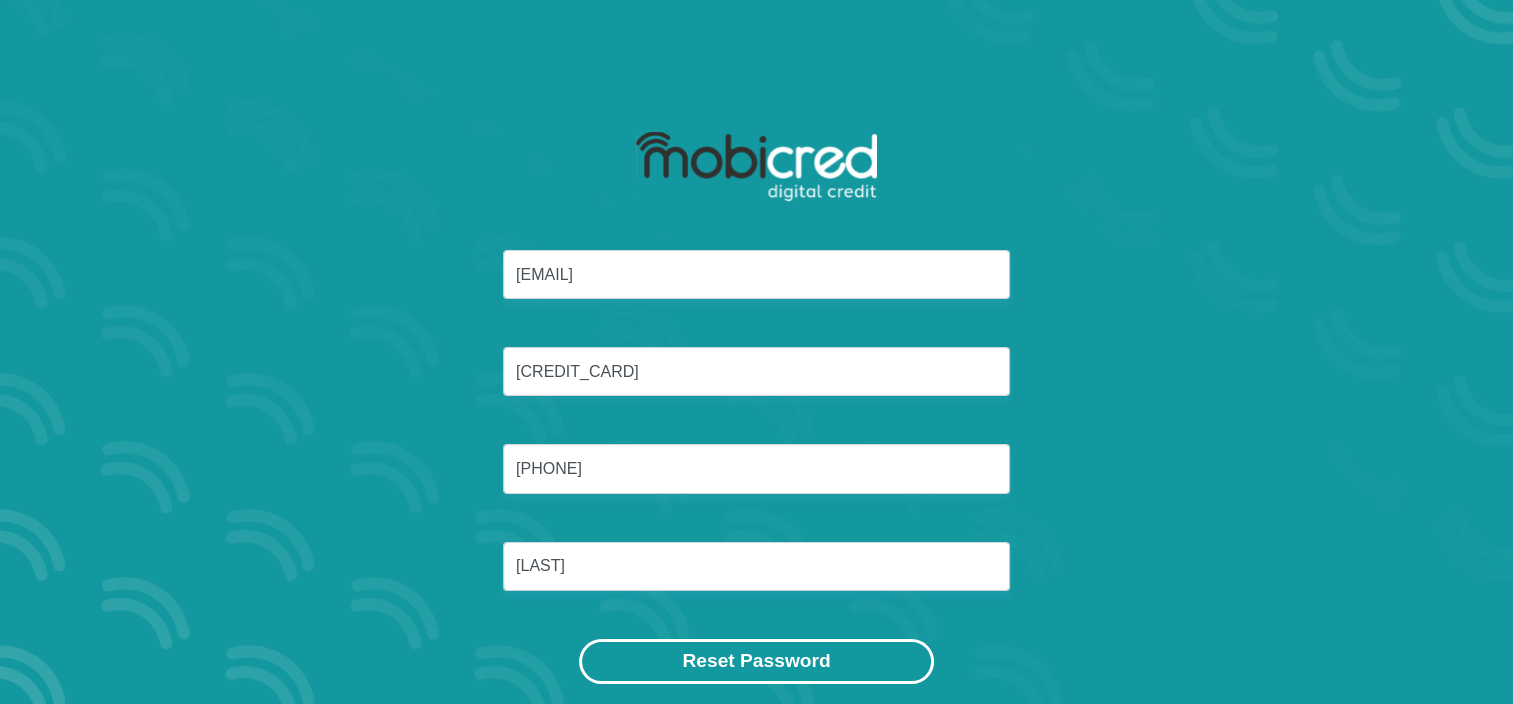 click on "Reset Password" at bounding box center [756, 661] 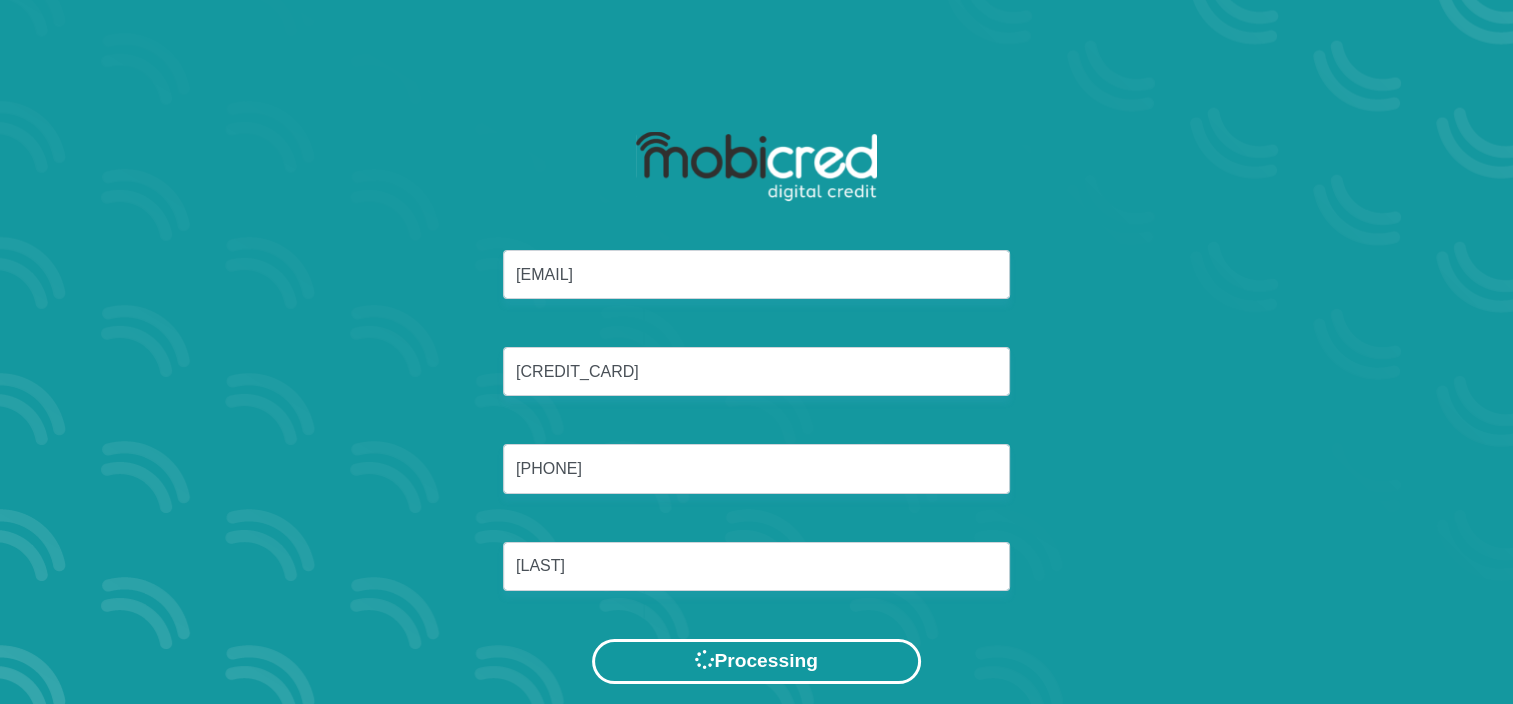 scroll, scrollTop: 0, scrollLeft: 0, axis: both 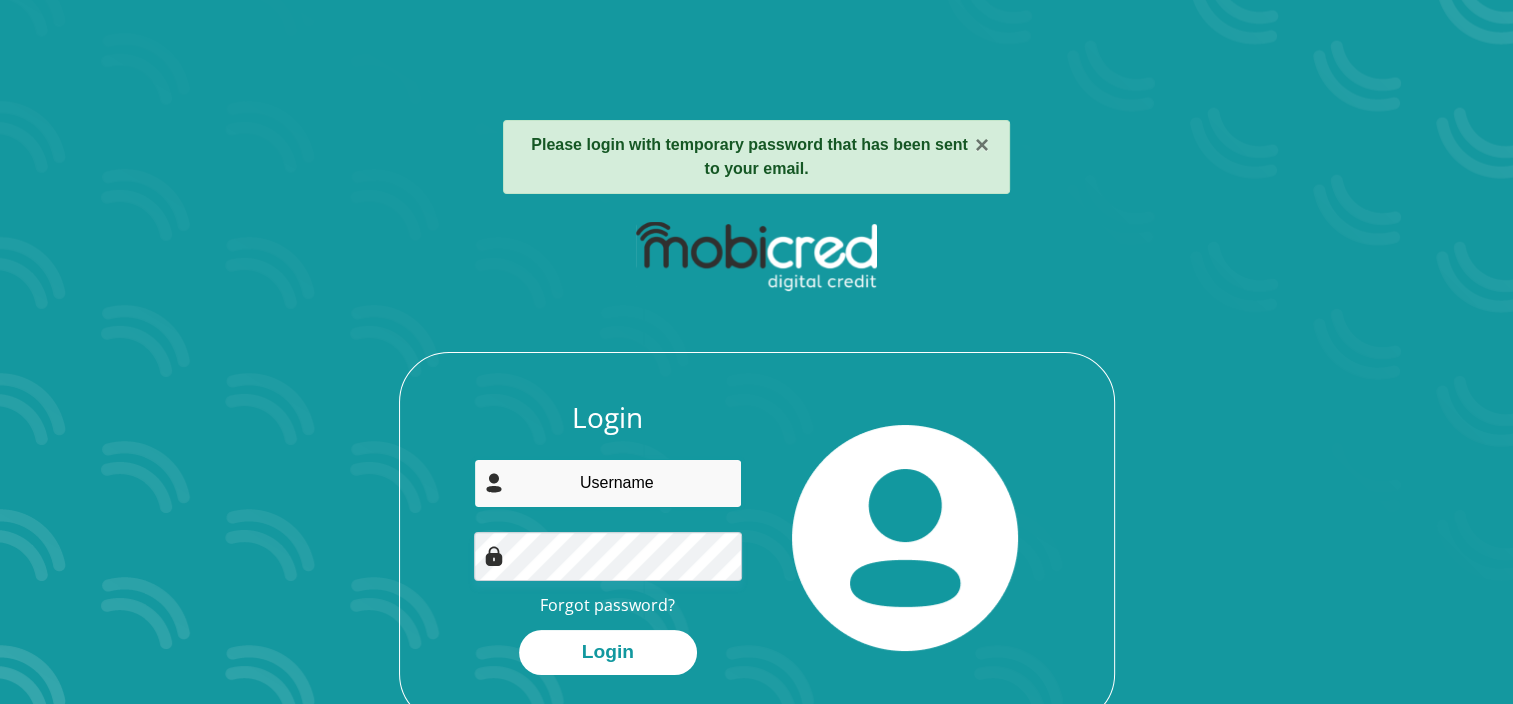 click at bounding box center (608, 483) 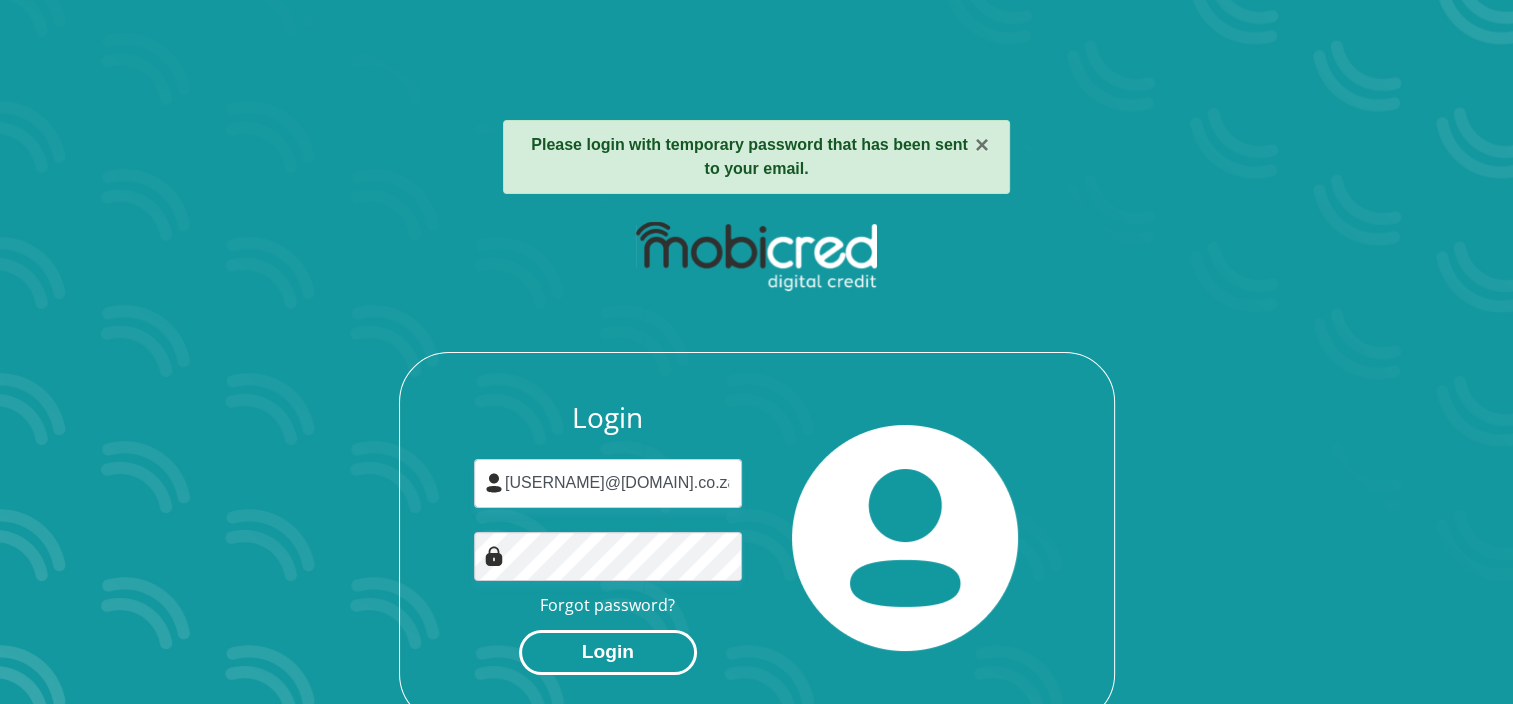 click on "Login" at bounding box center [608, 652] 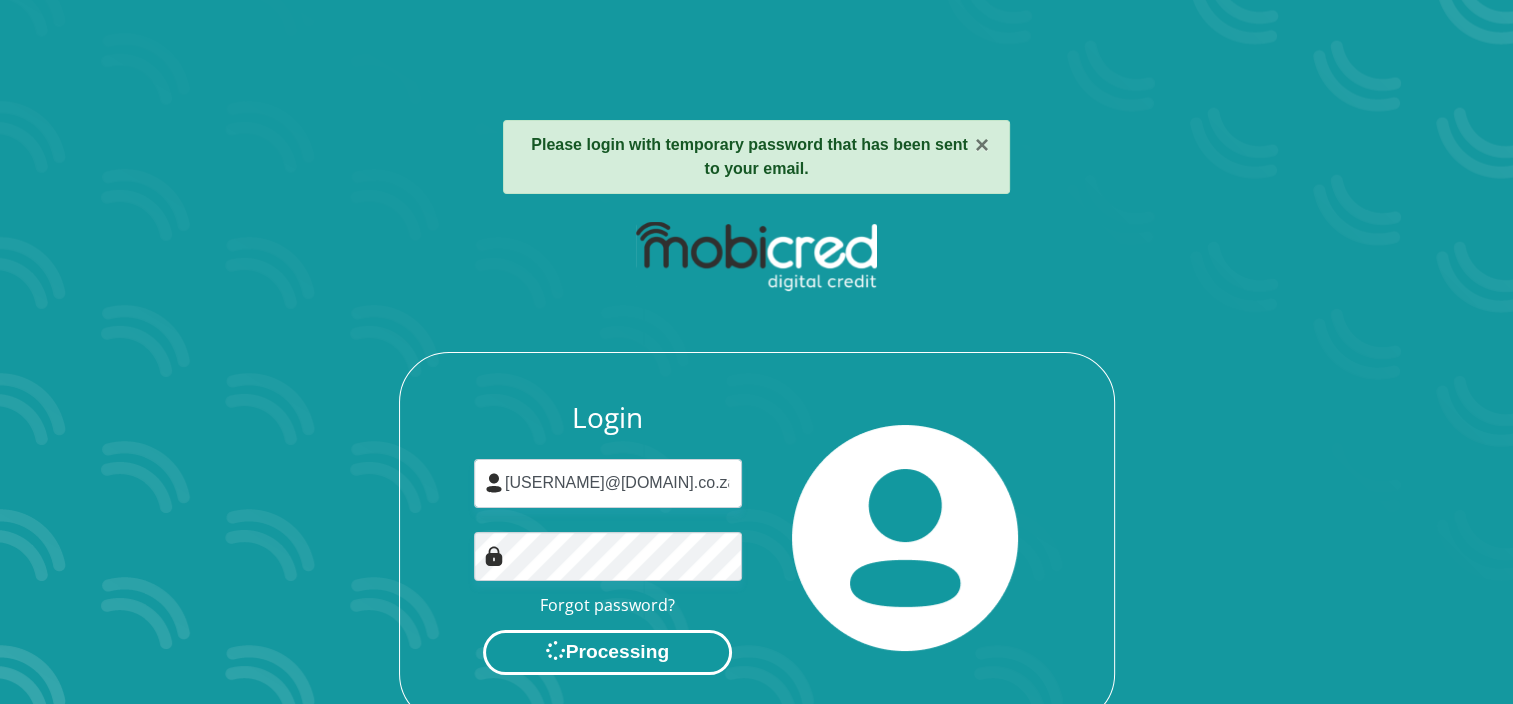 scroll, scrollTop: 0, scrollLeft: 0, axis: both 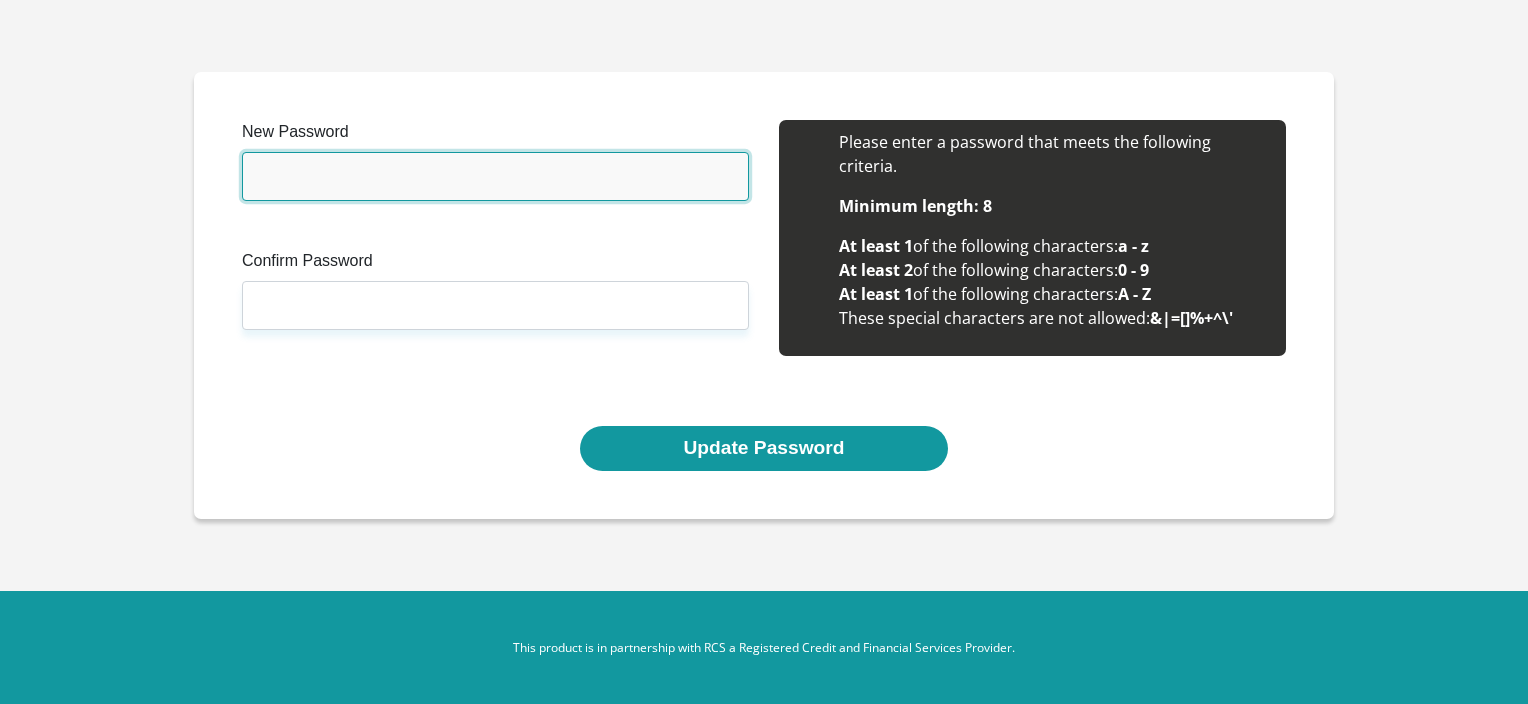 click on "New Password" at bounding box center (495, 176) 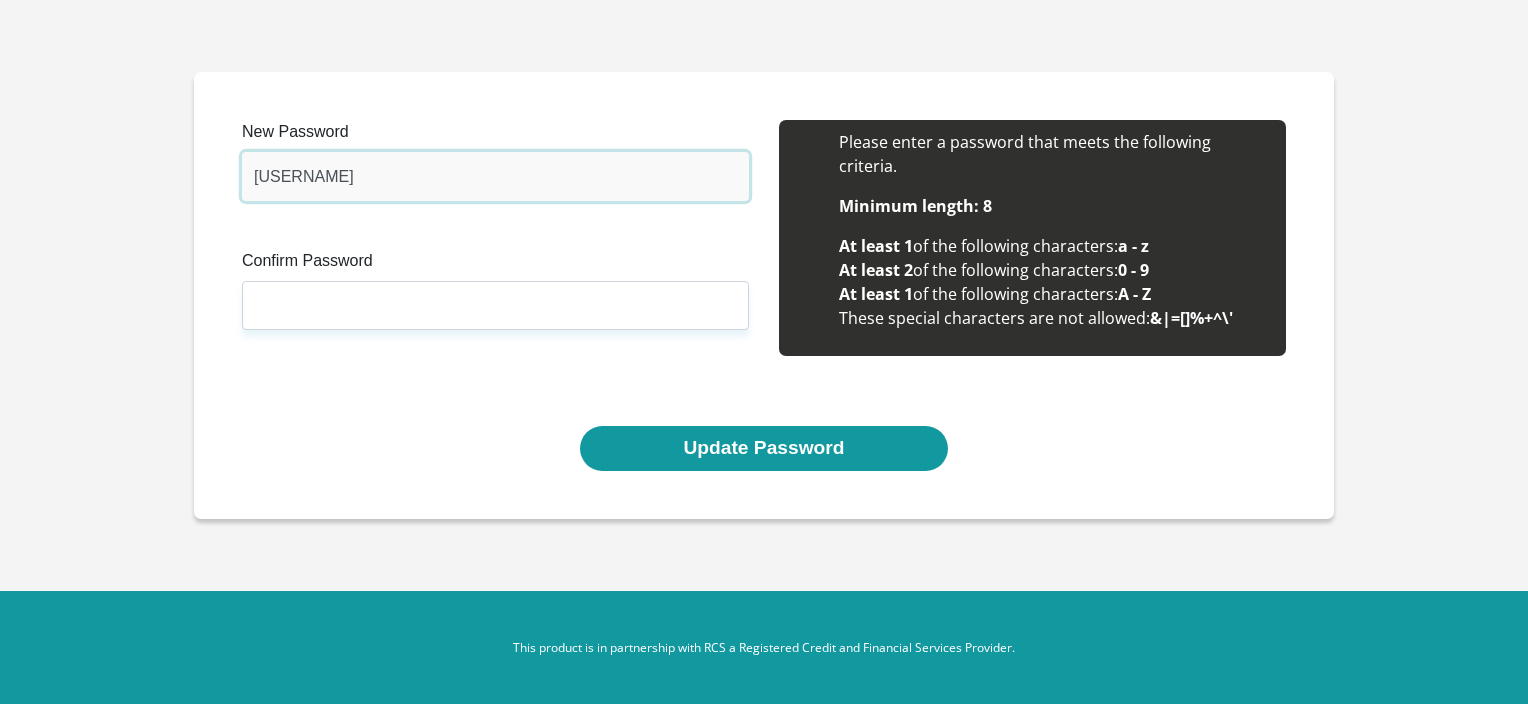 type on "[USERNAME]" 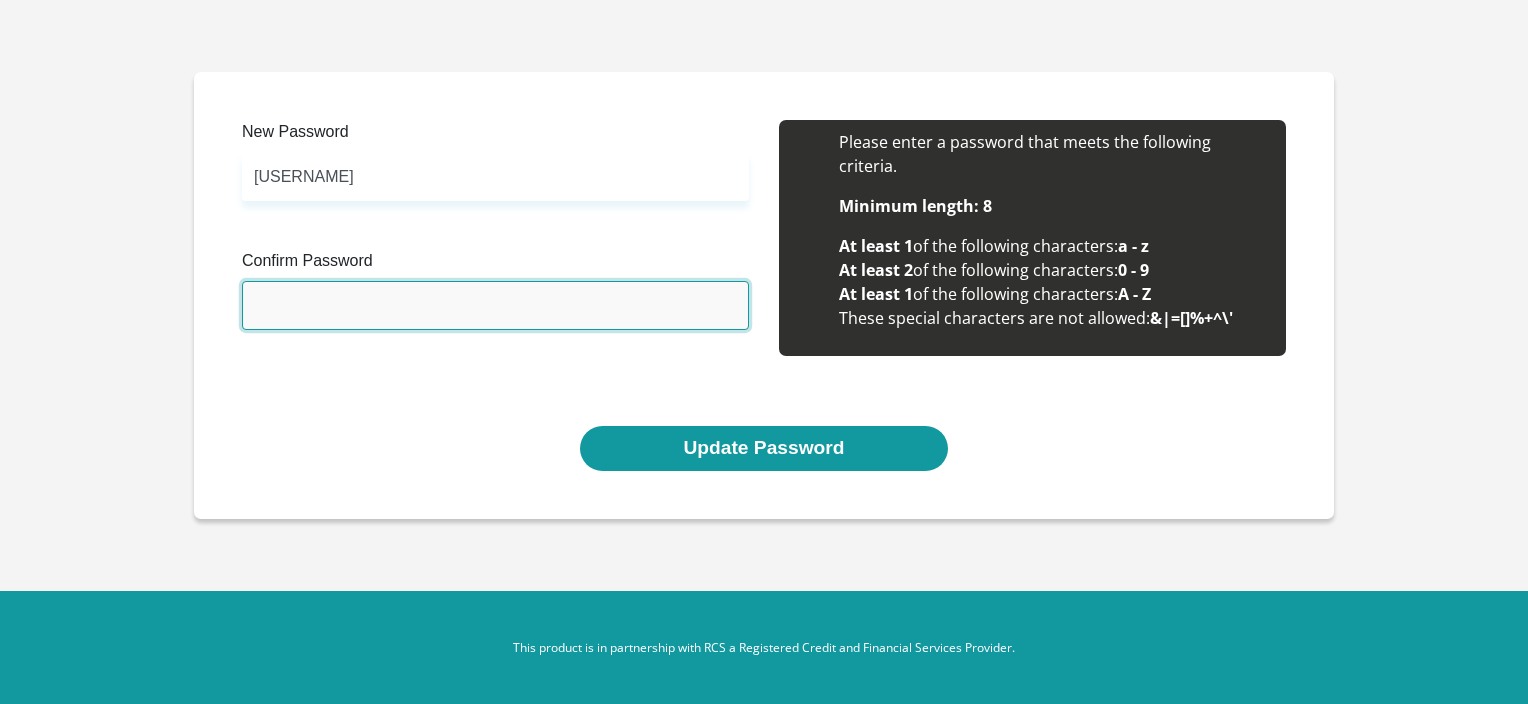click on "Confirm Password" at bounding box center [495, 305] 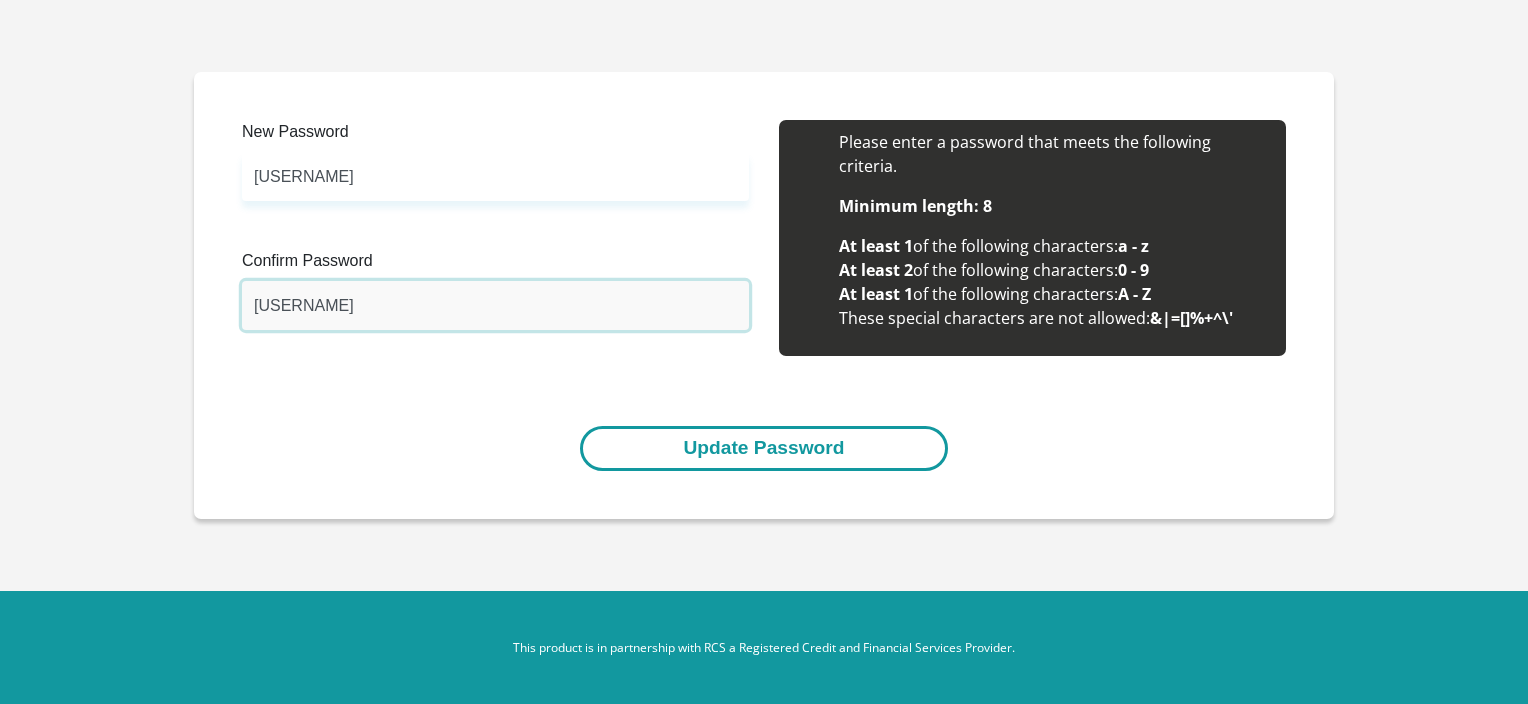 type on "Goldenboy24" 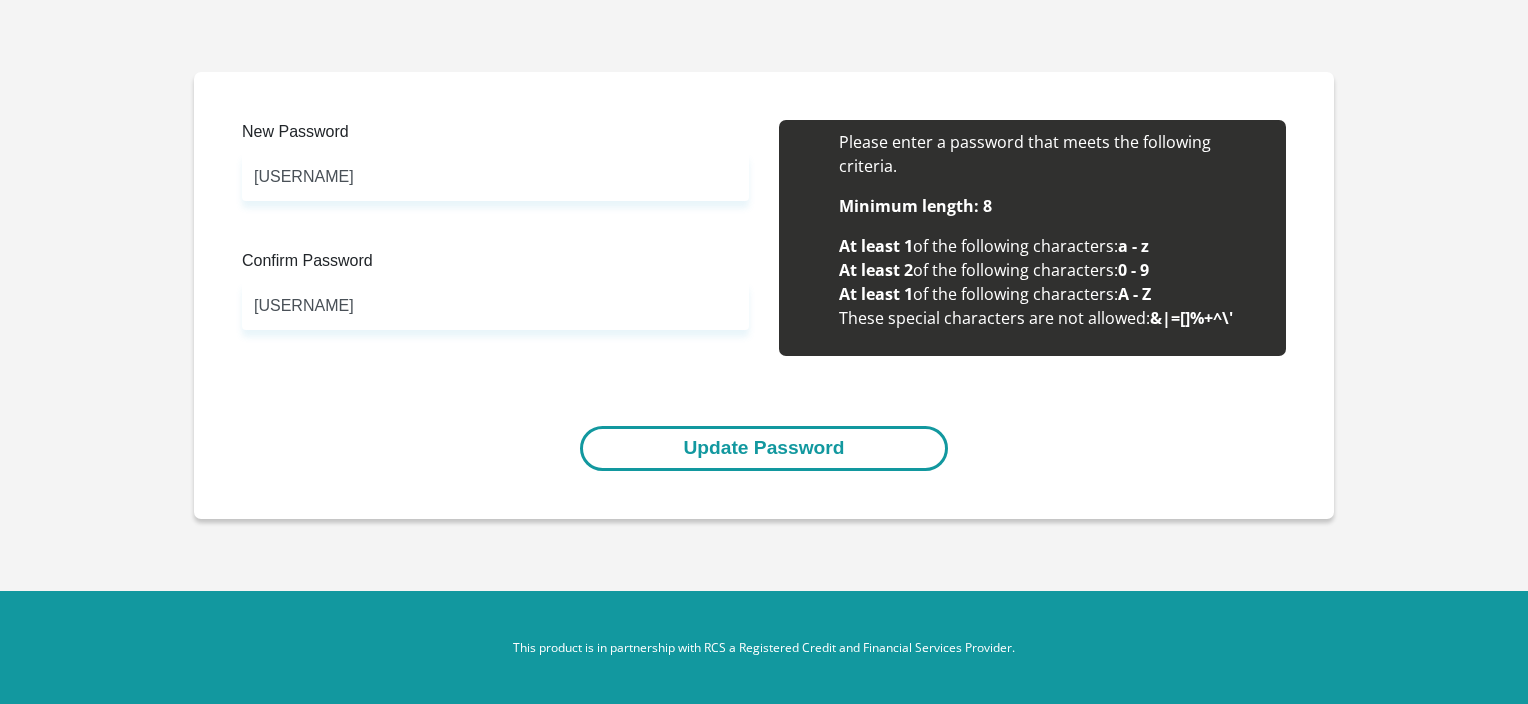 click on "Update Password" at bounding box center [763, 448] 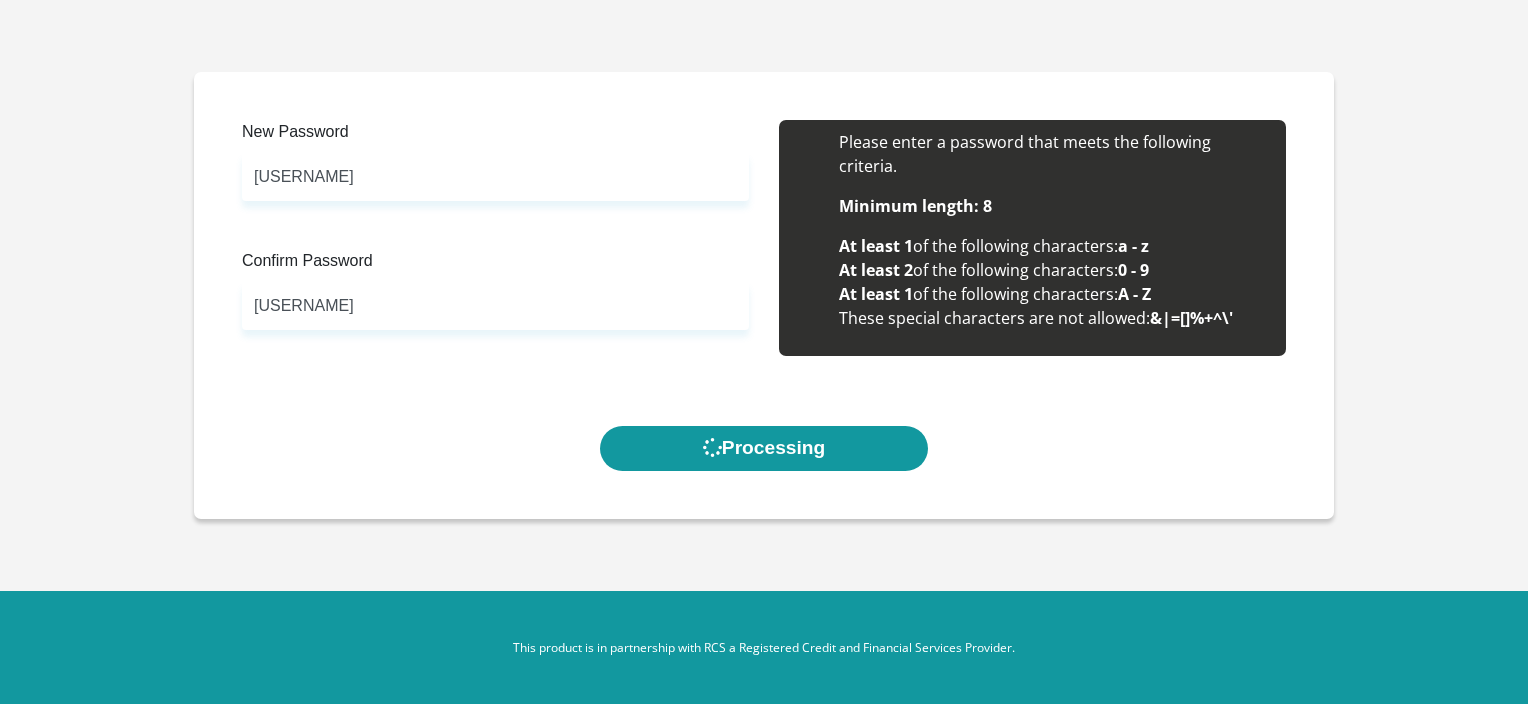 scroll, scrollTop: 0, scrollLeft: 0, axis: both 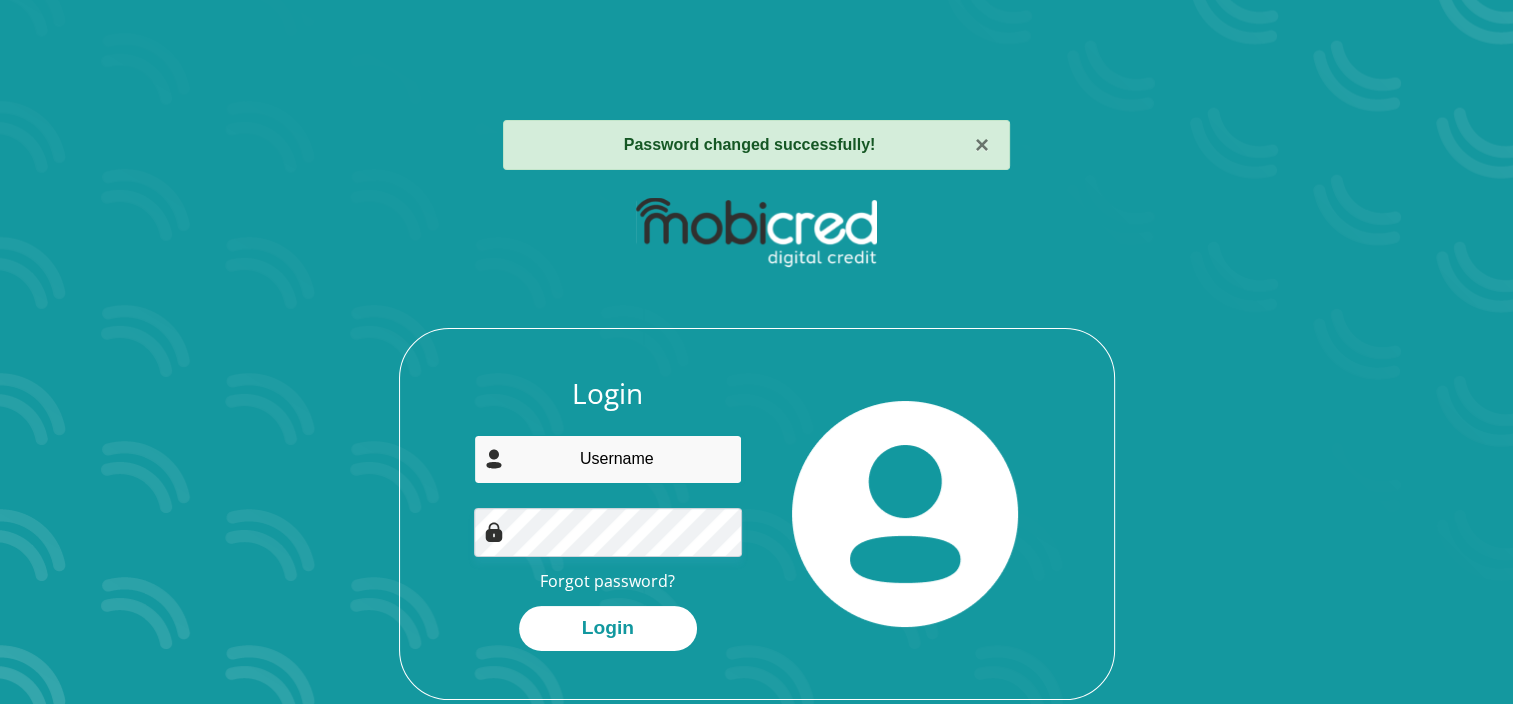 type on "[EMAIL]" 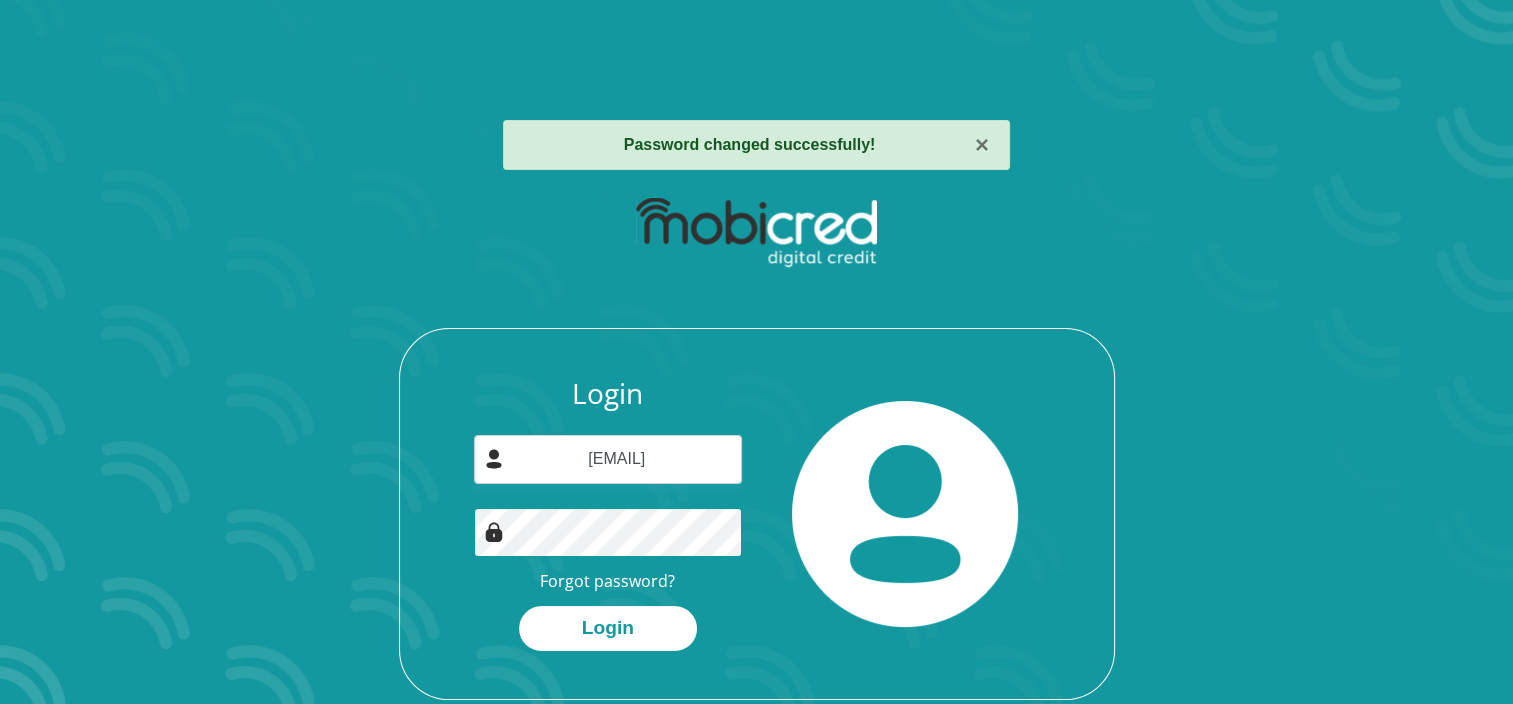 click on "Login
[EMAIL]
Forgot password?
Login" at bounding box center [757, 443] 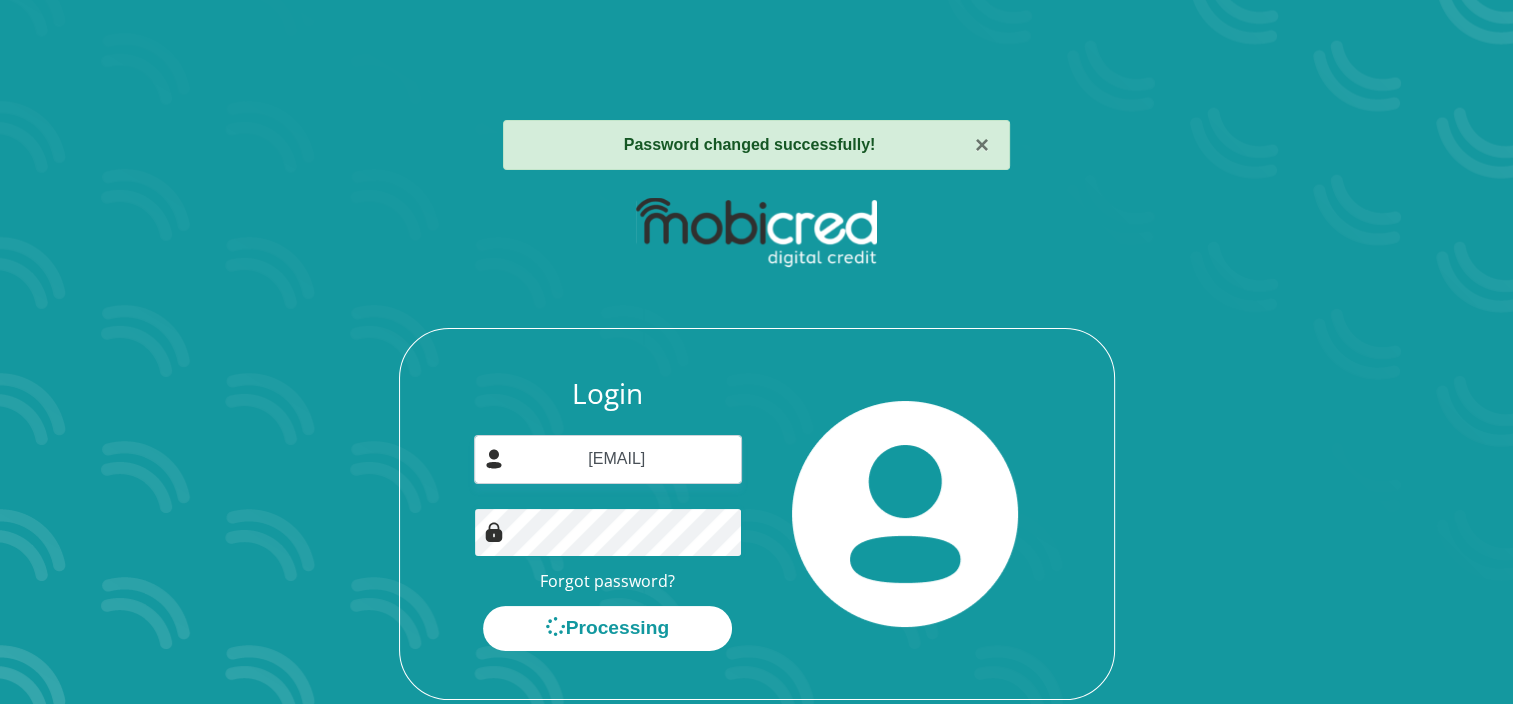 scroll, scrollTop: 0, scrollLeft: 0, axis: both 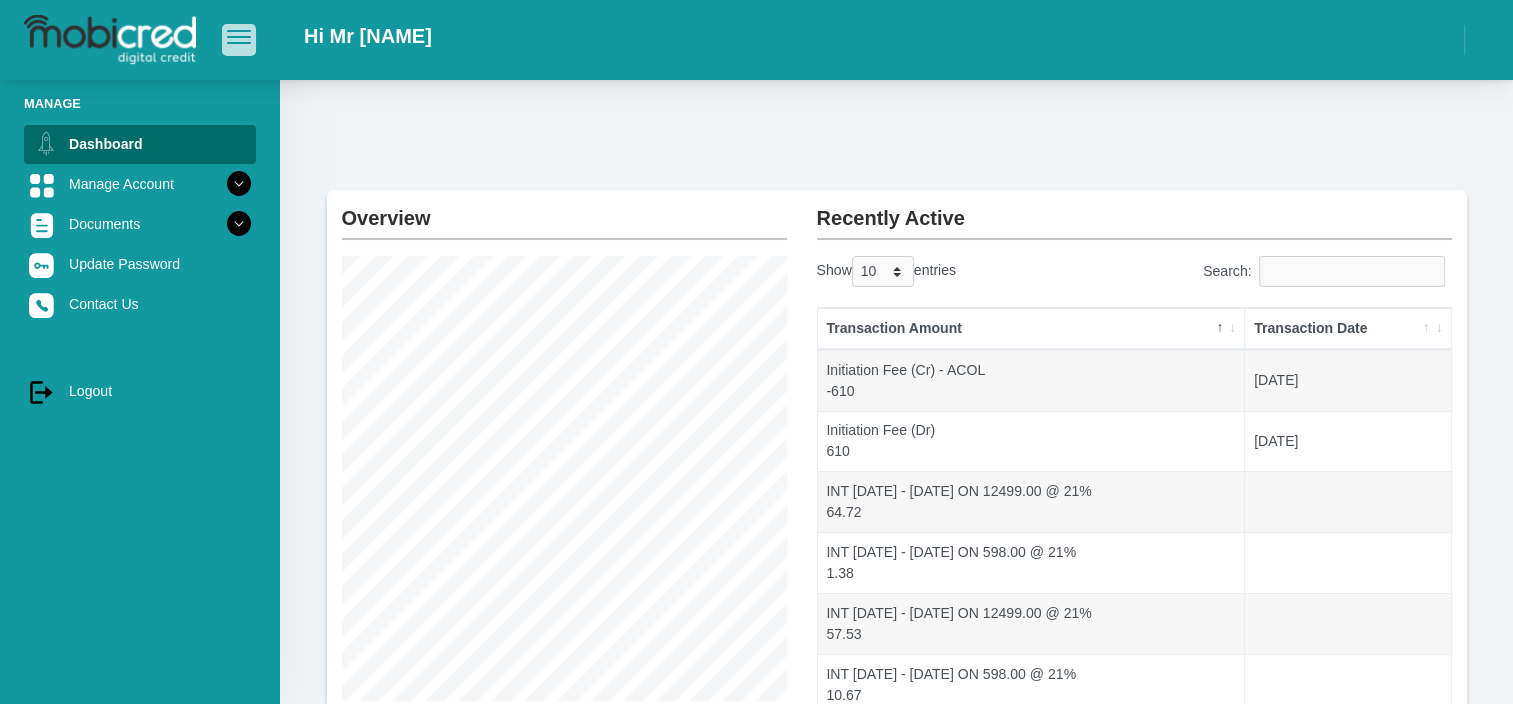 click at bounding box center [239, 31] 